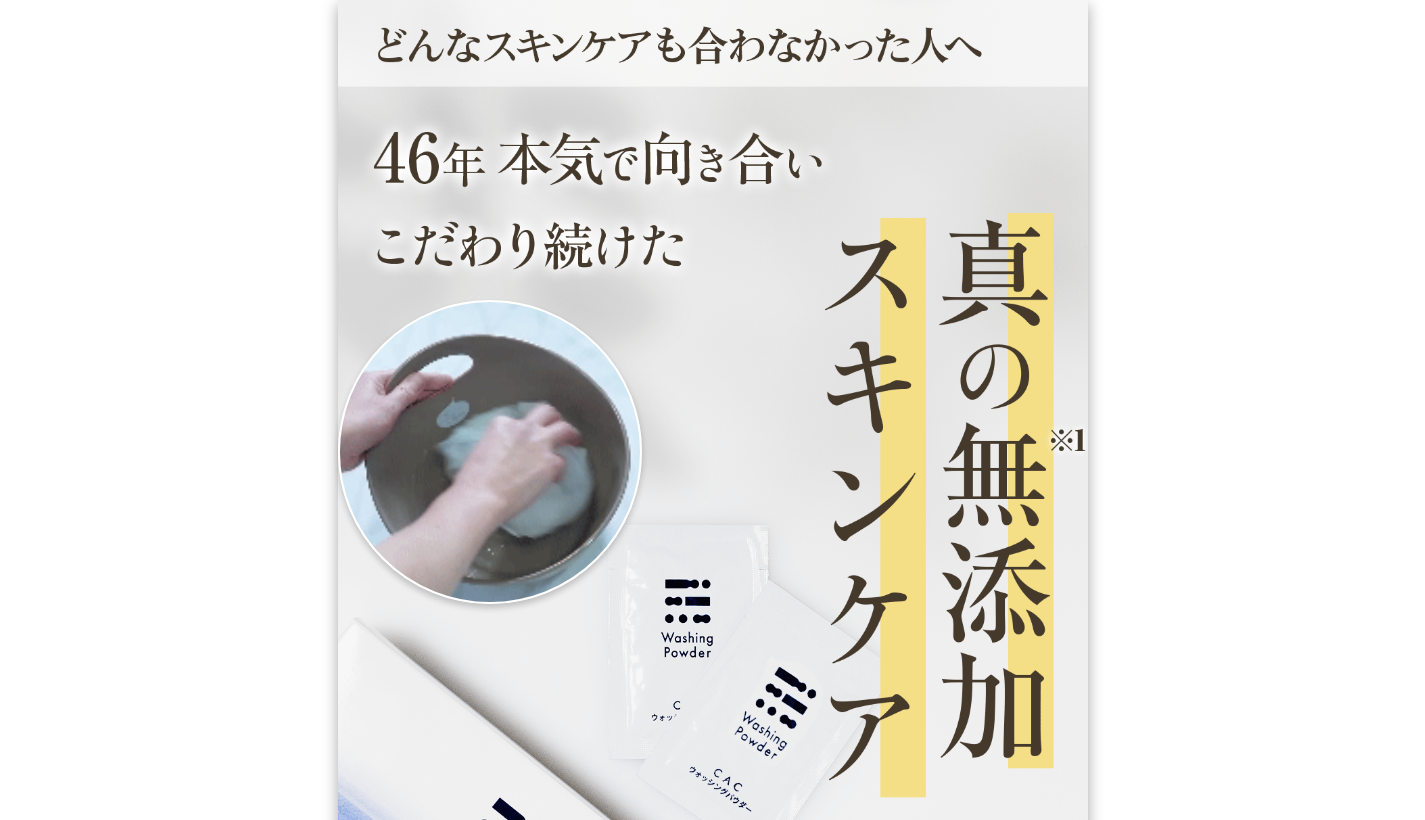 scroll, scrollTop: 0, scrollLeft: 0, axis: both 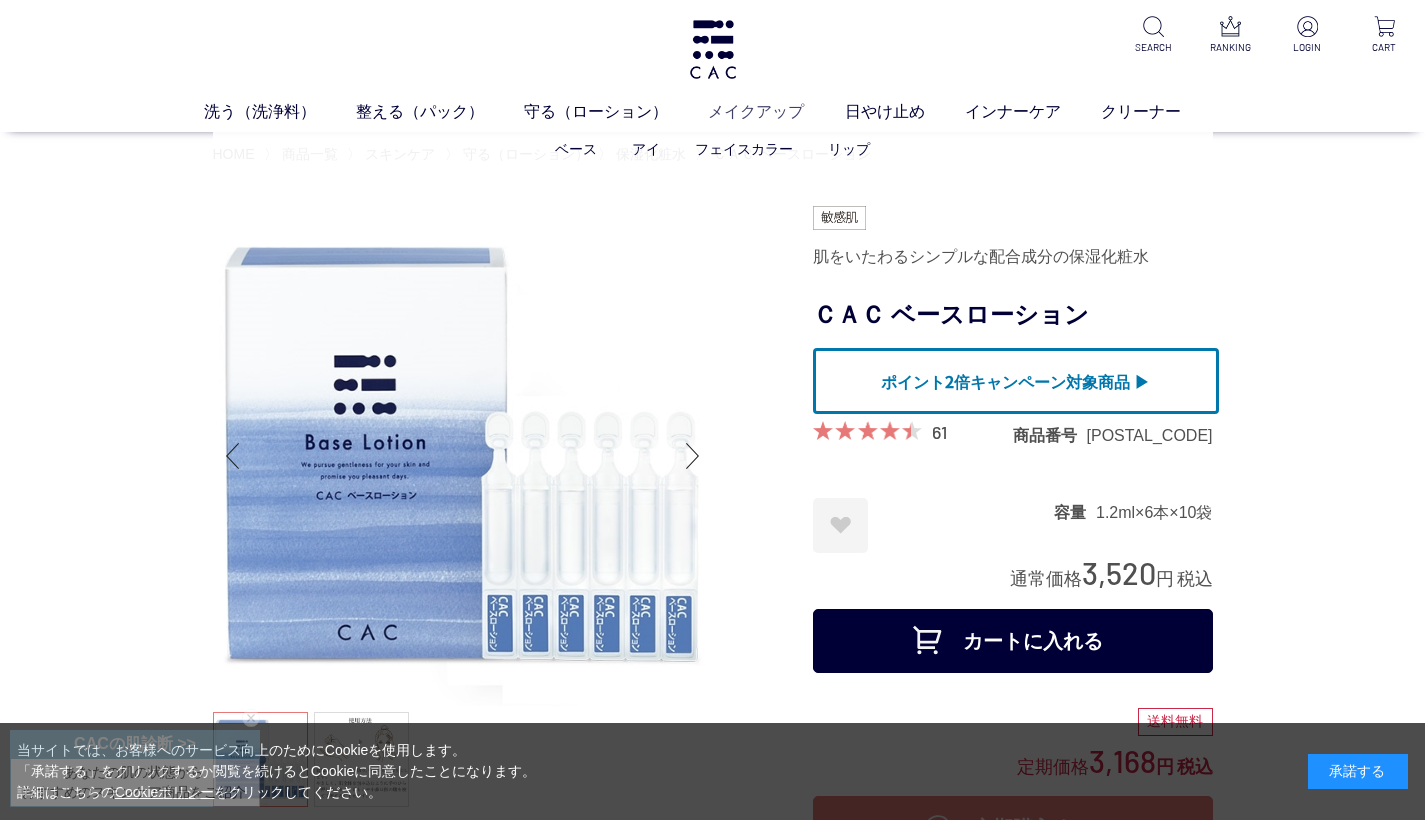click on "メイクアップ" at bounding box center (776, 111) 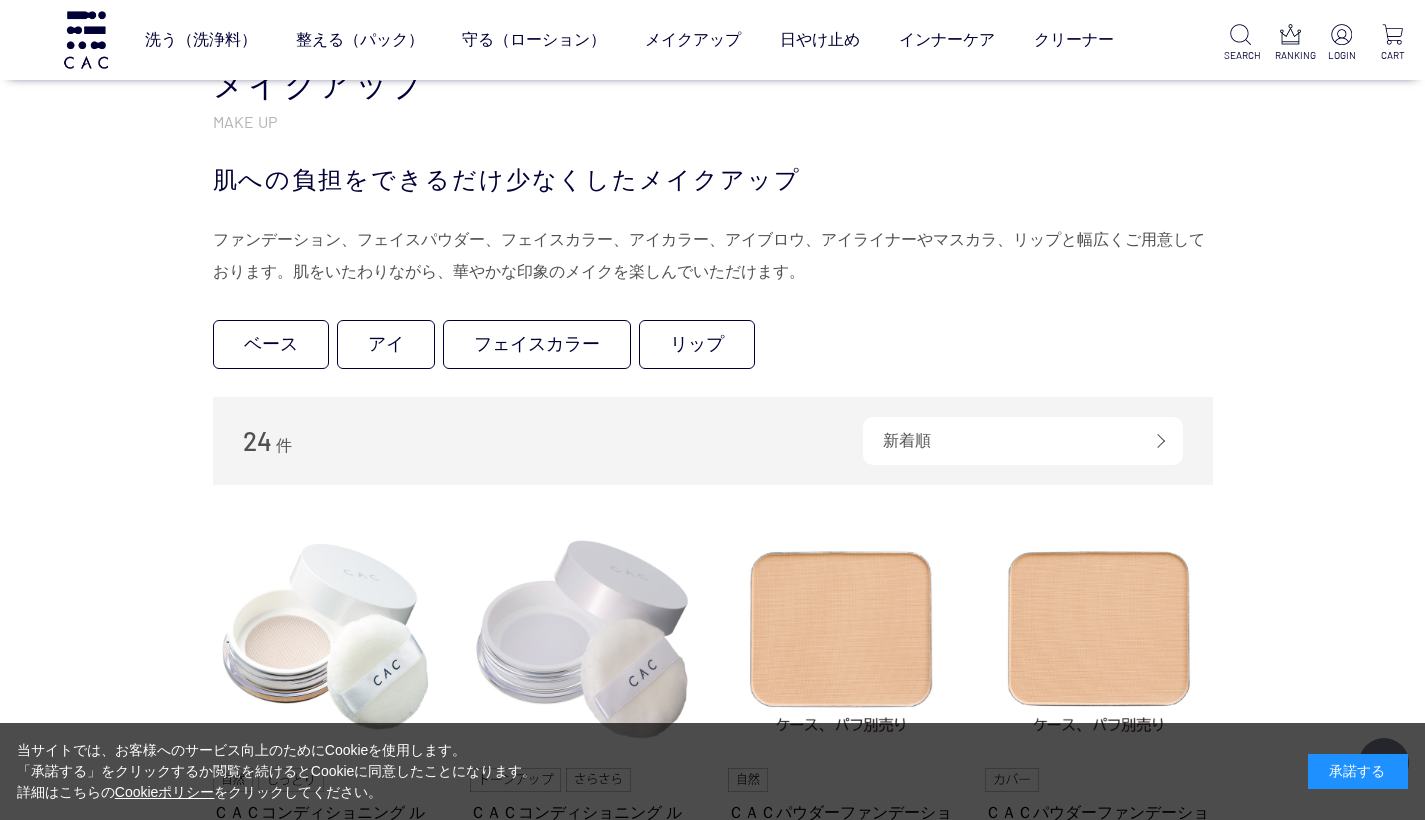 scroll, scrollTop: 411, scrollLeft: 0, axis: vertical 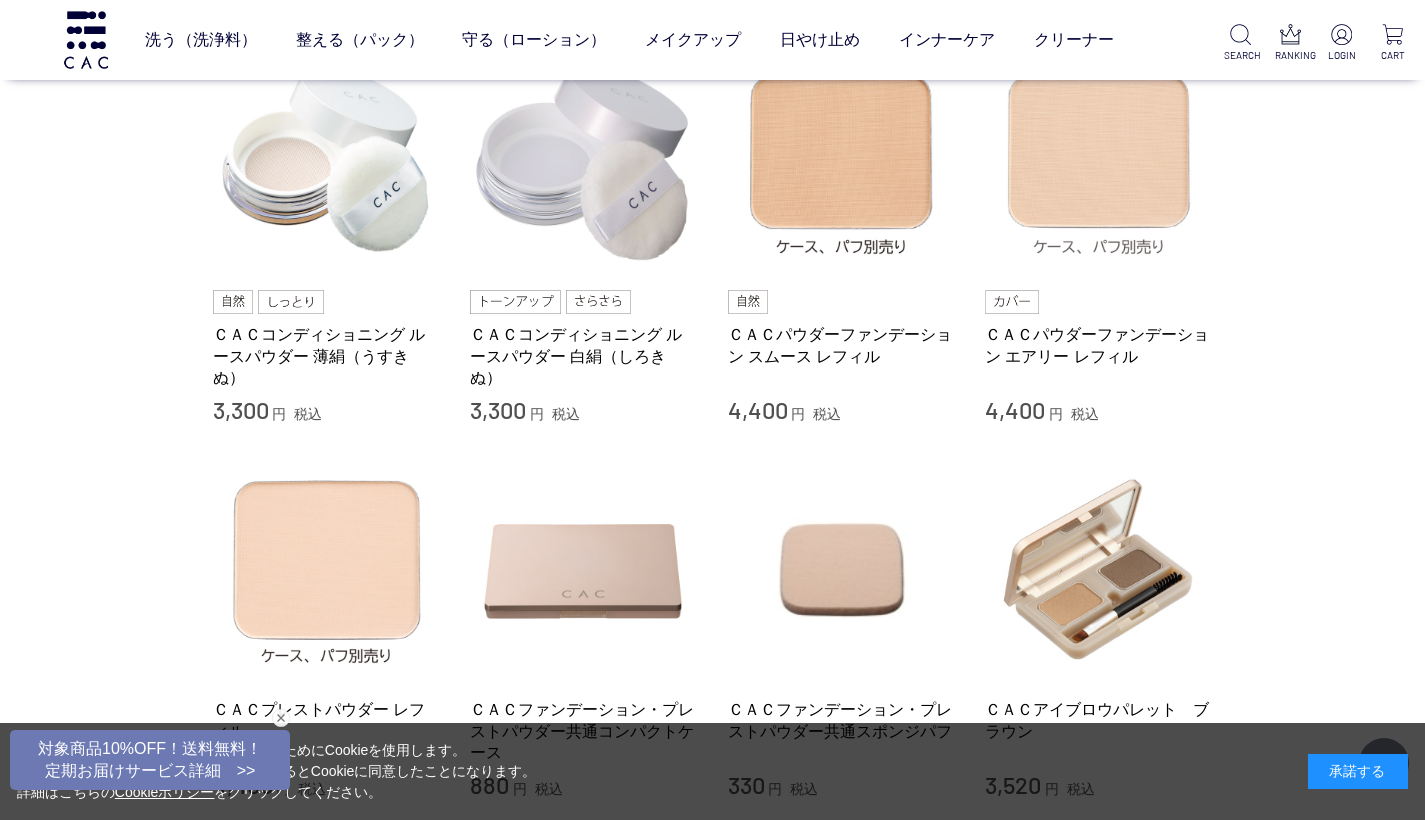 click at bounding box center (1099, 161) 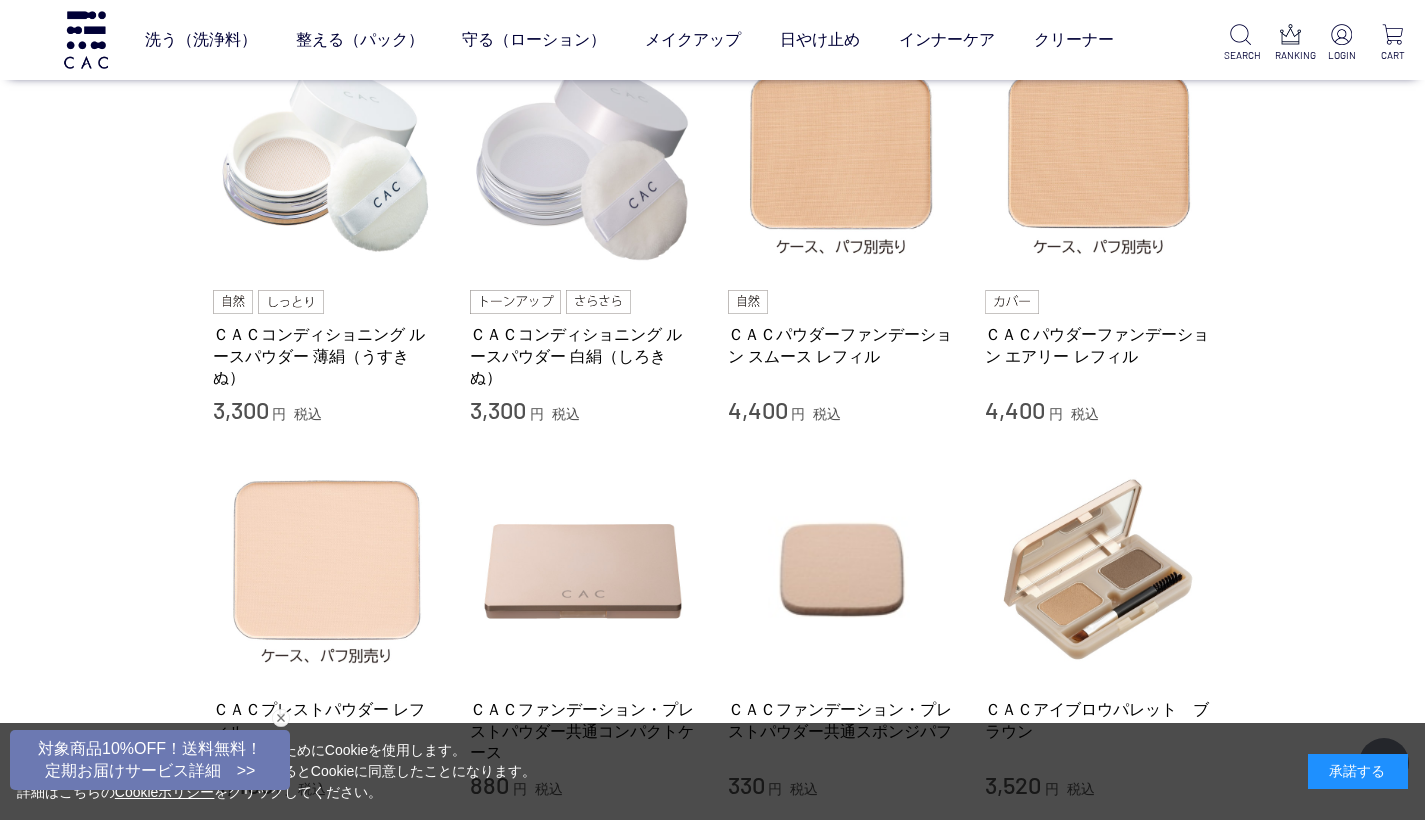 scroll, scrollTop: 307, scrollLeft: 0, axis: vertical 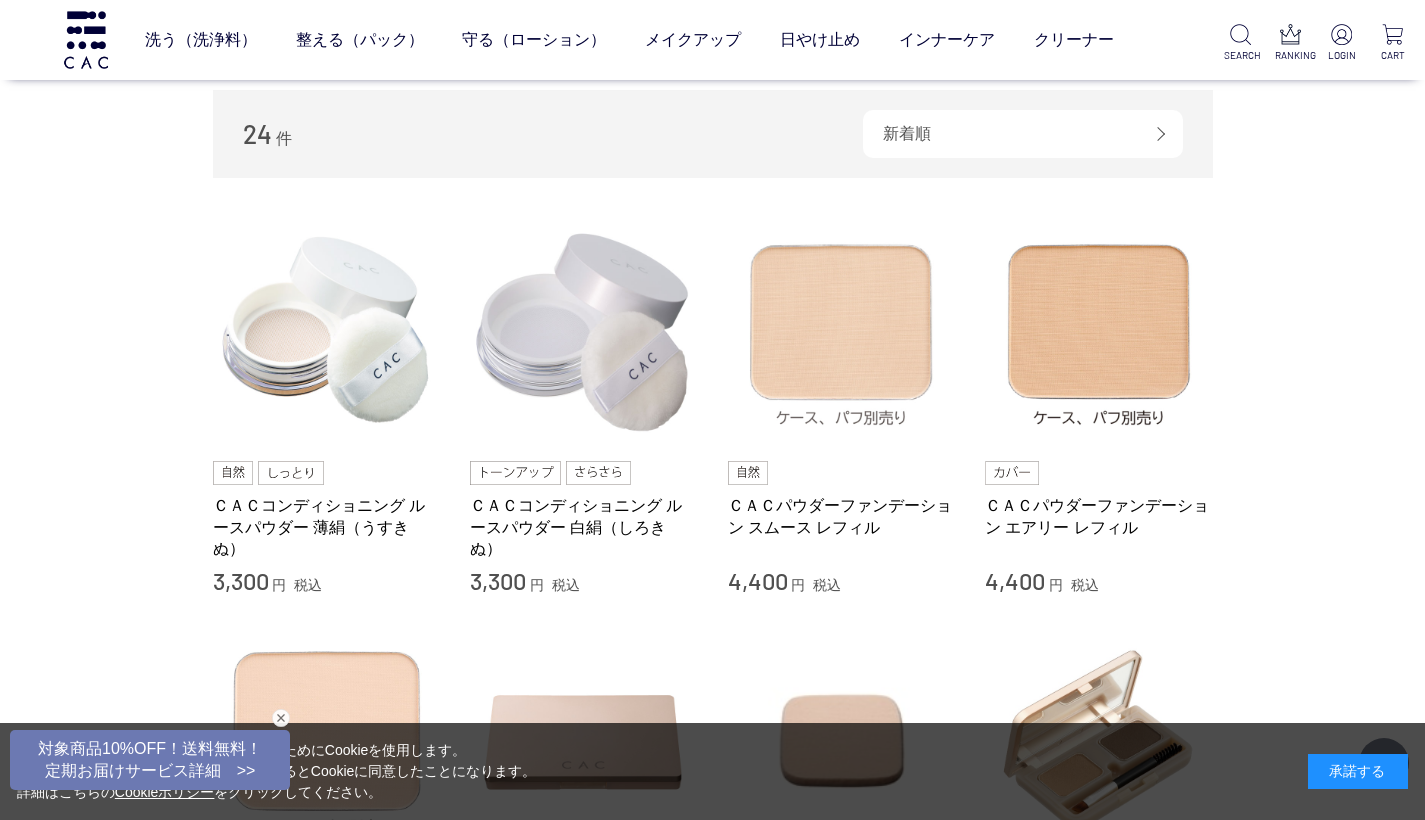 click at bounding box center [842, 332] 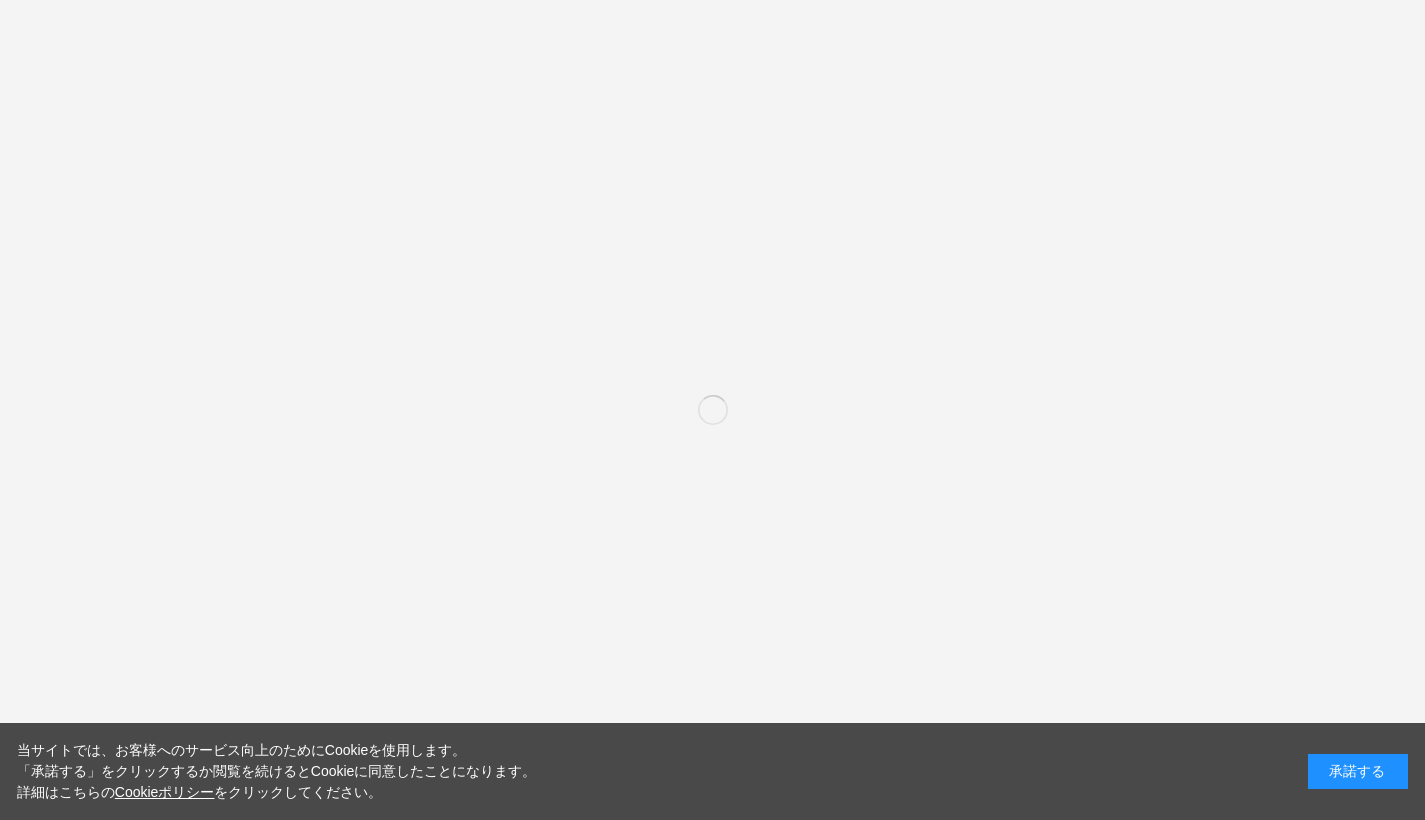 scroll, scrollTop: 0, scrollLeft: 0, axis: both 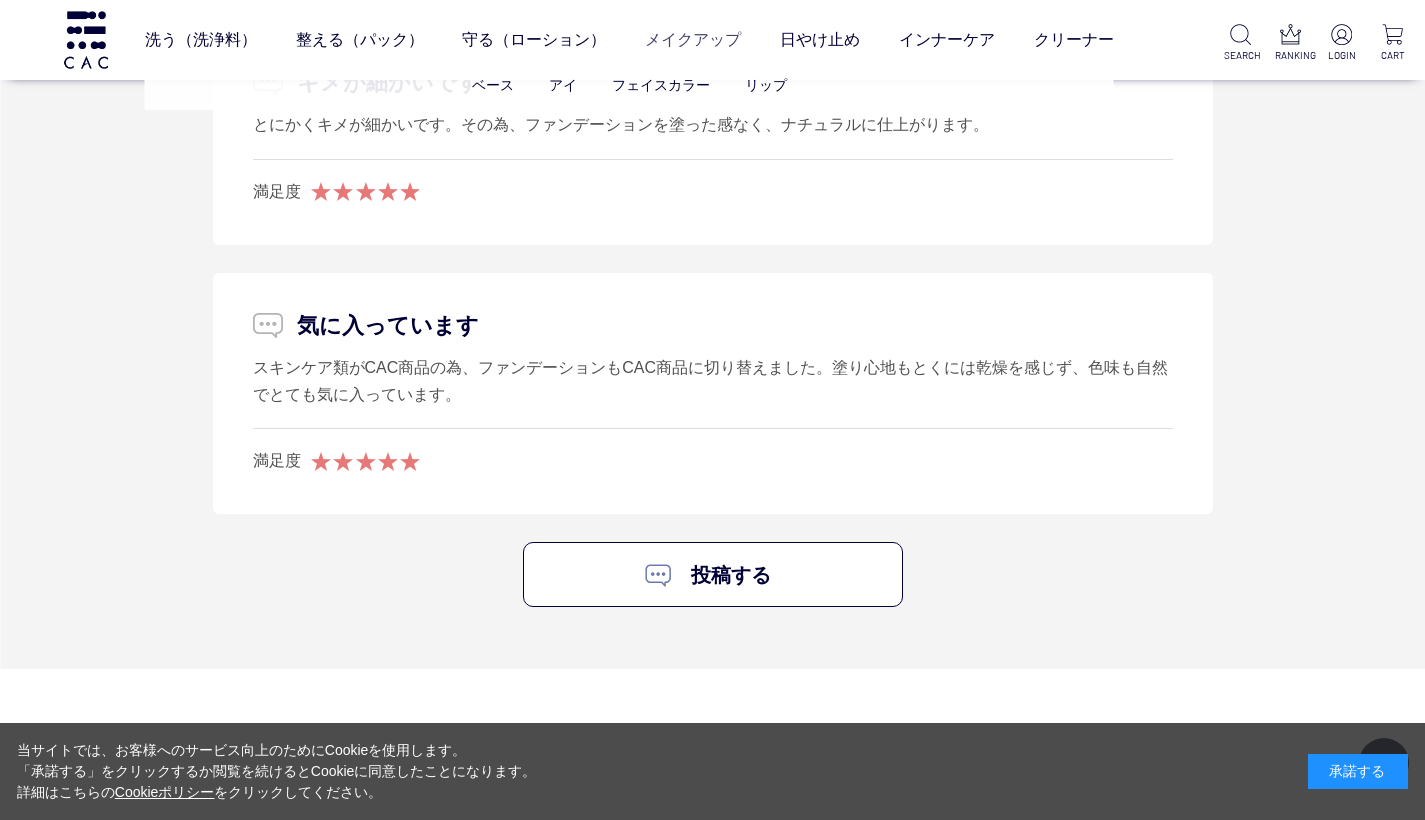 click on "メイクアップ" at bounding box center (693, 40) 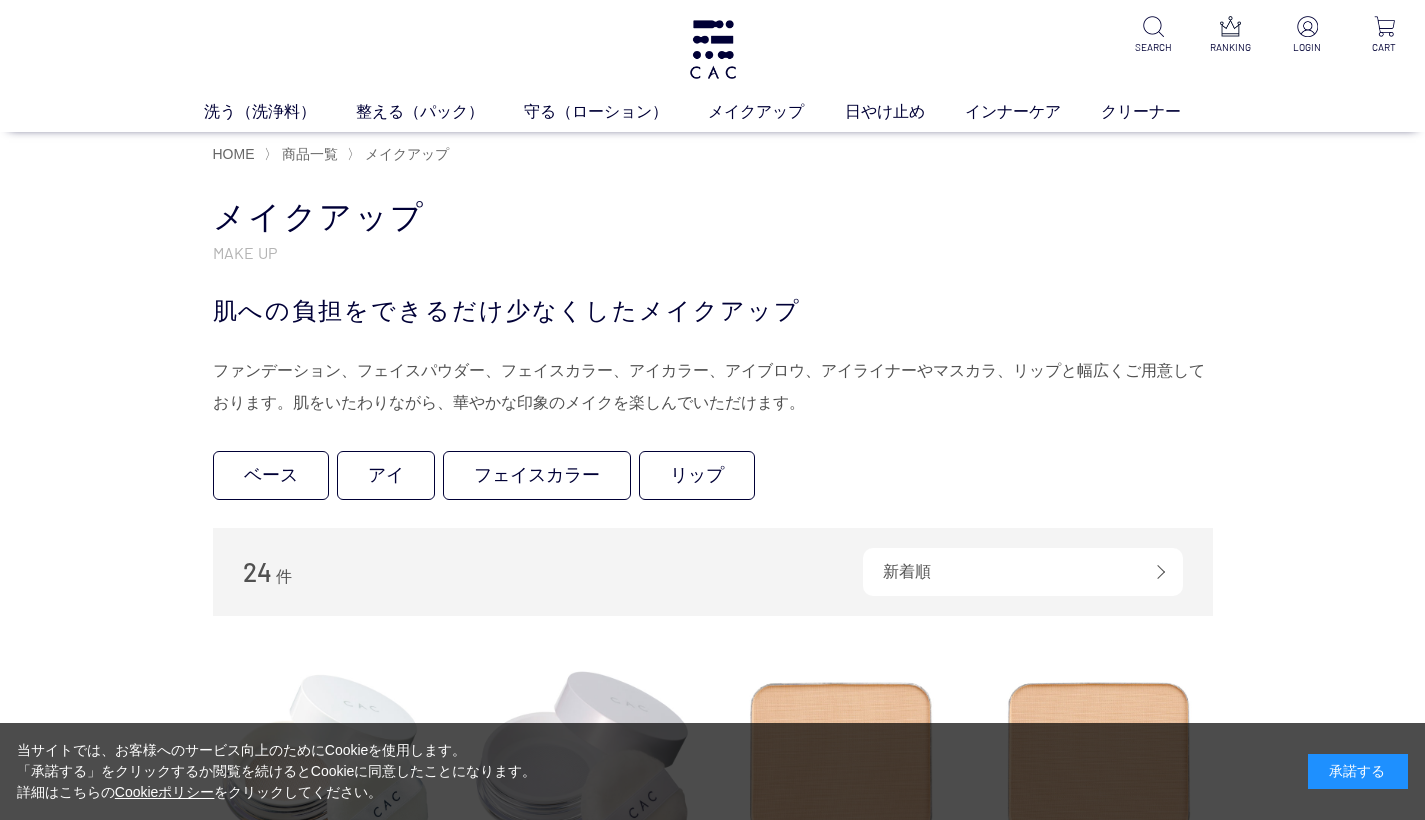 scroll, scrollTop: 0, scrollLeft: 0, axis: both 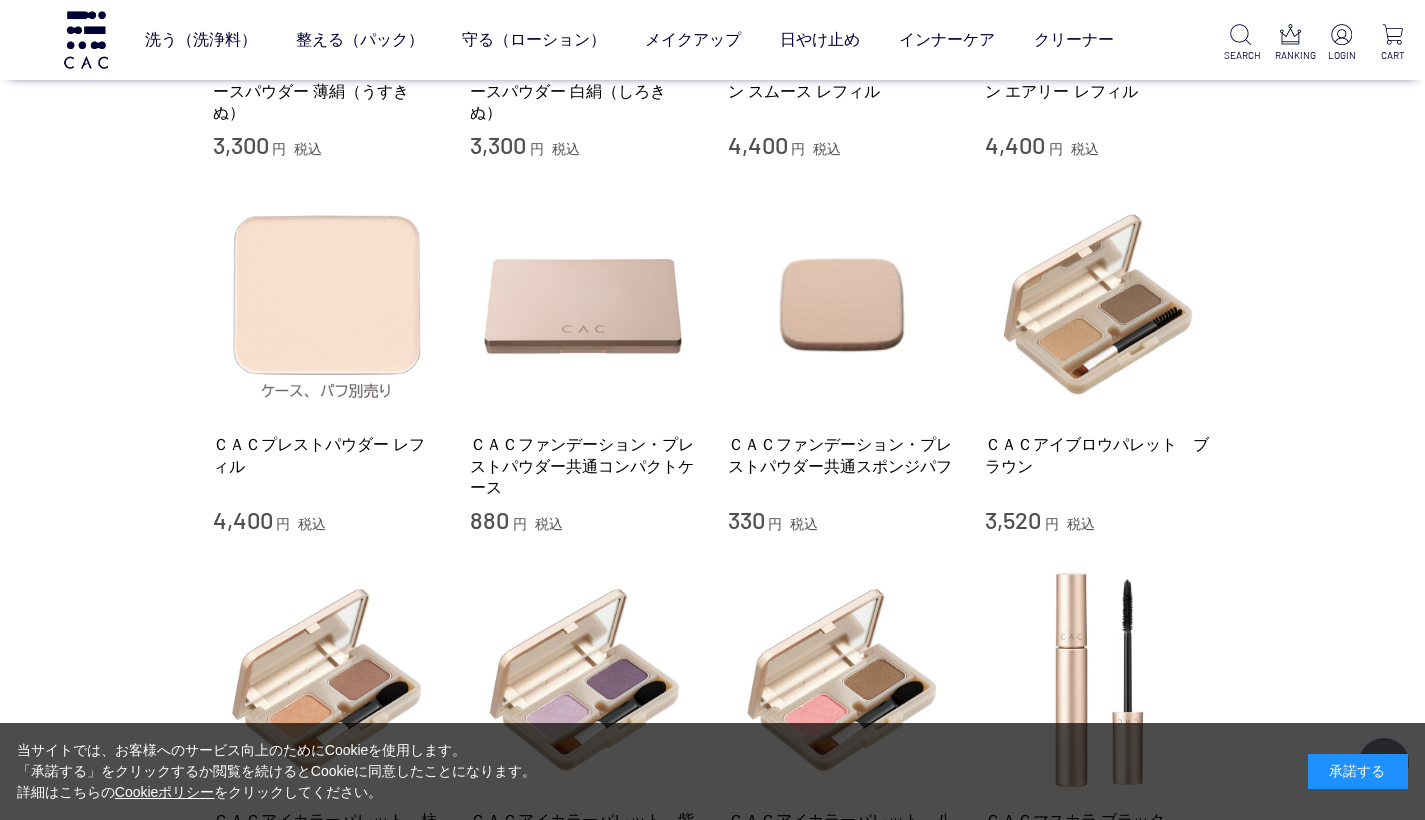 click at bounding box center [327, 305] 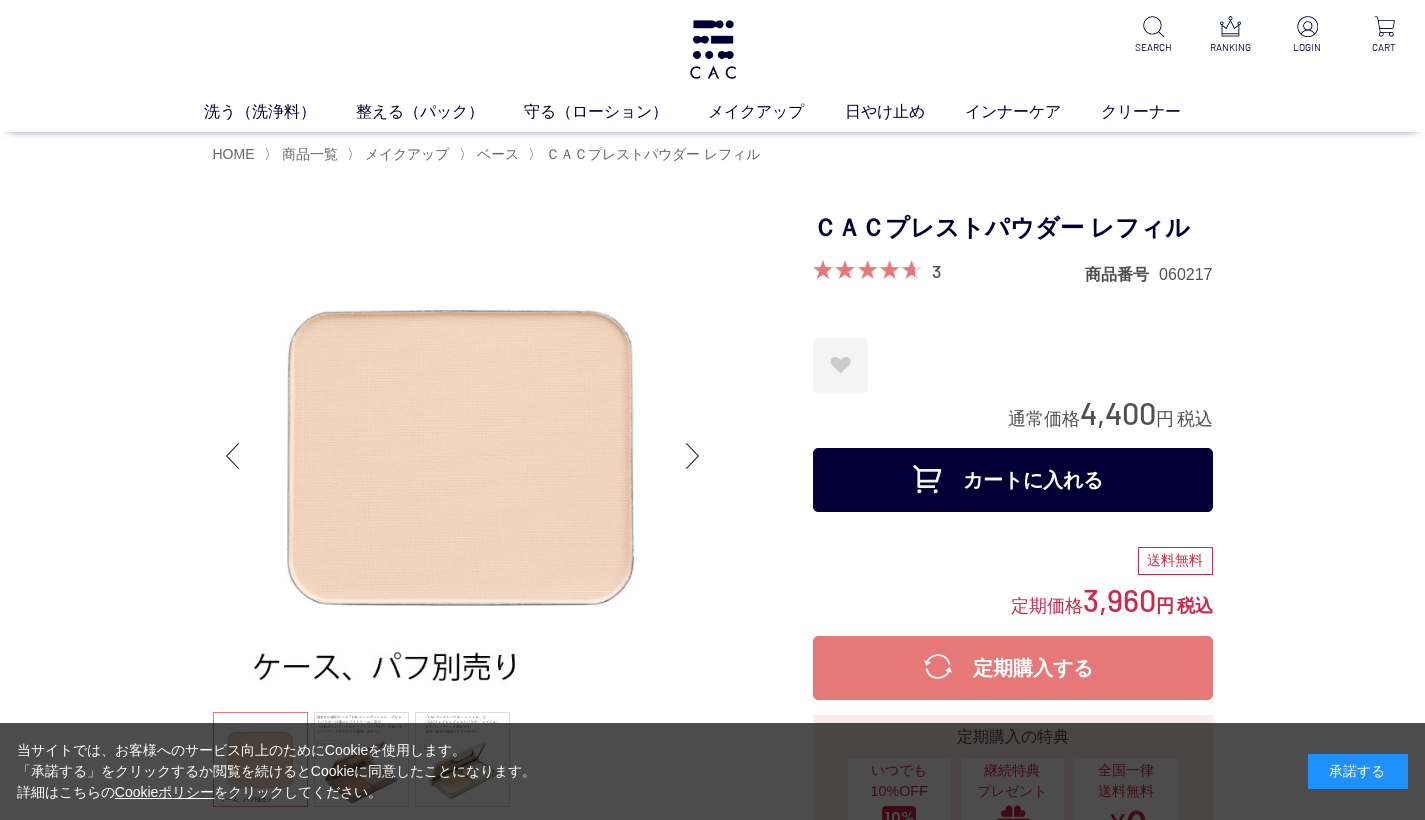 scroll, scrollTop: 0, scrollLeft: 0, axis: both 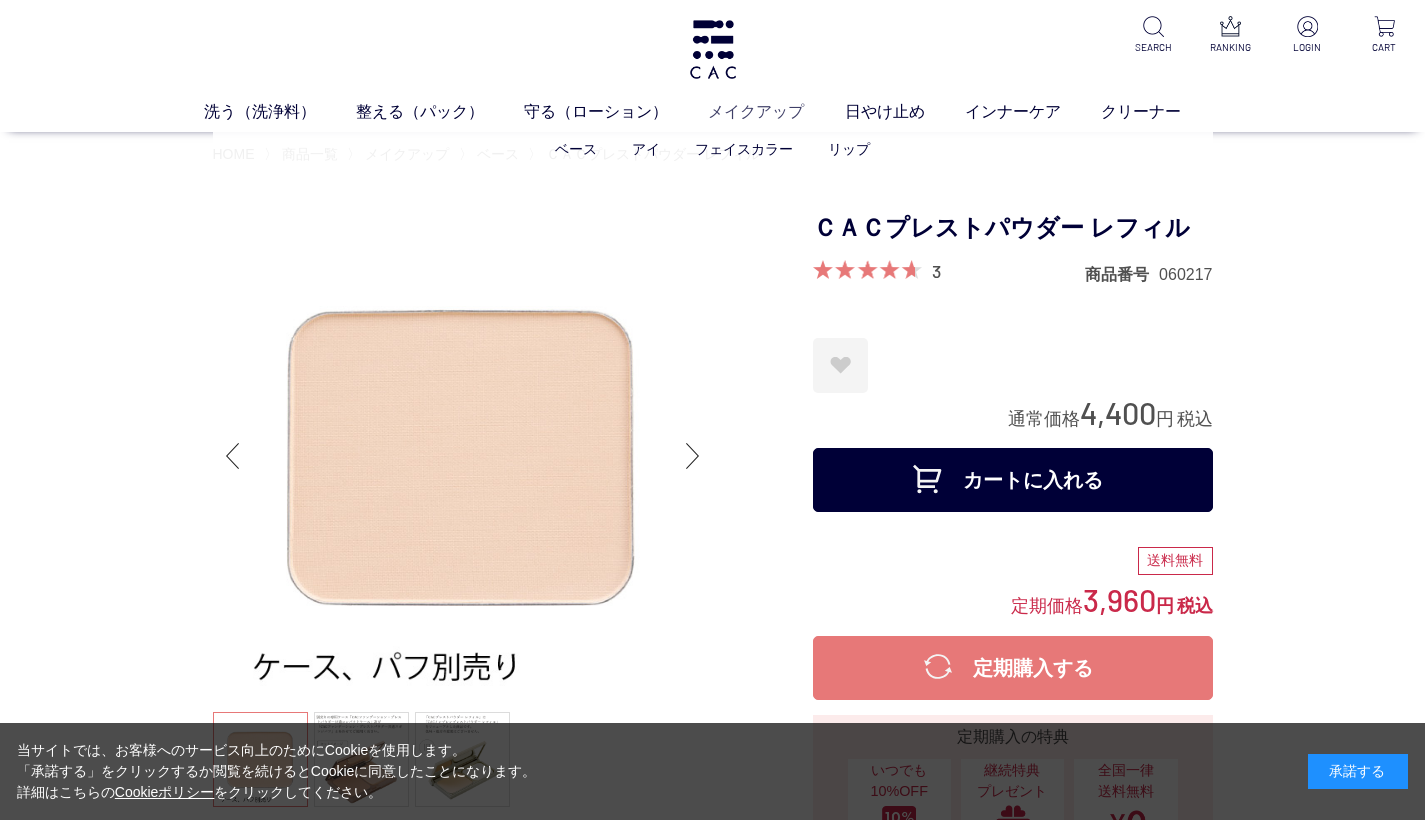 click on "メイクアップ" at bounding box center (776, 111) 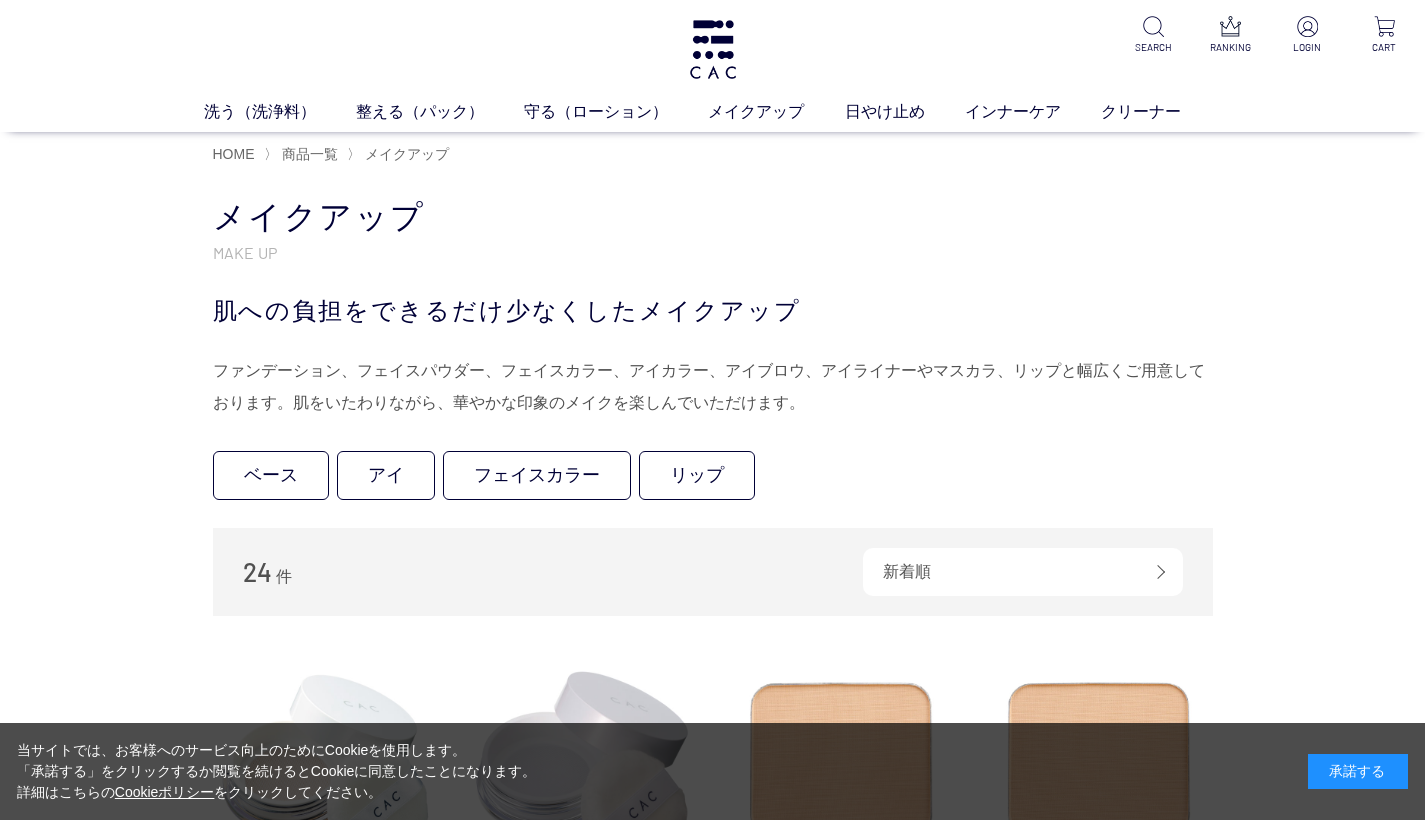 scroll, scrollTop: 0, scrollLeft: 0, axis: both 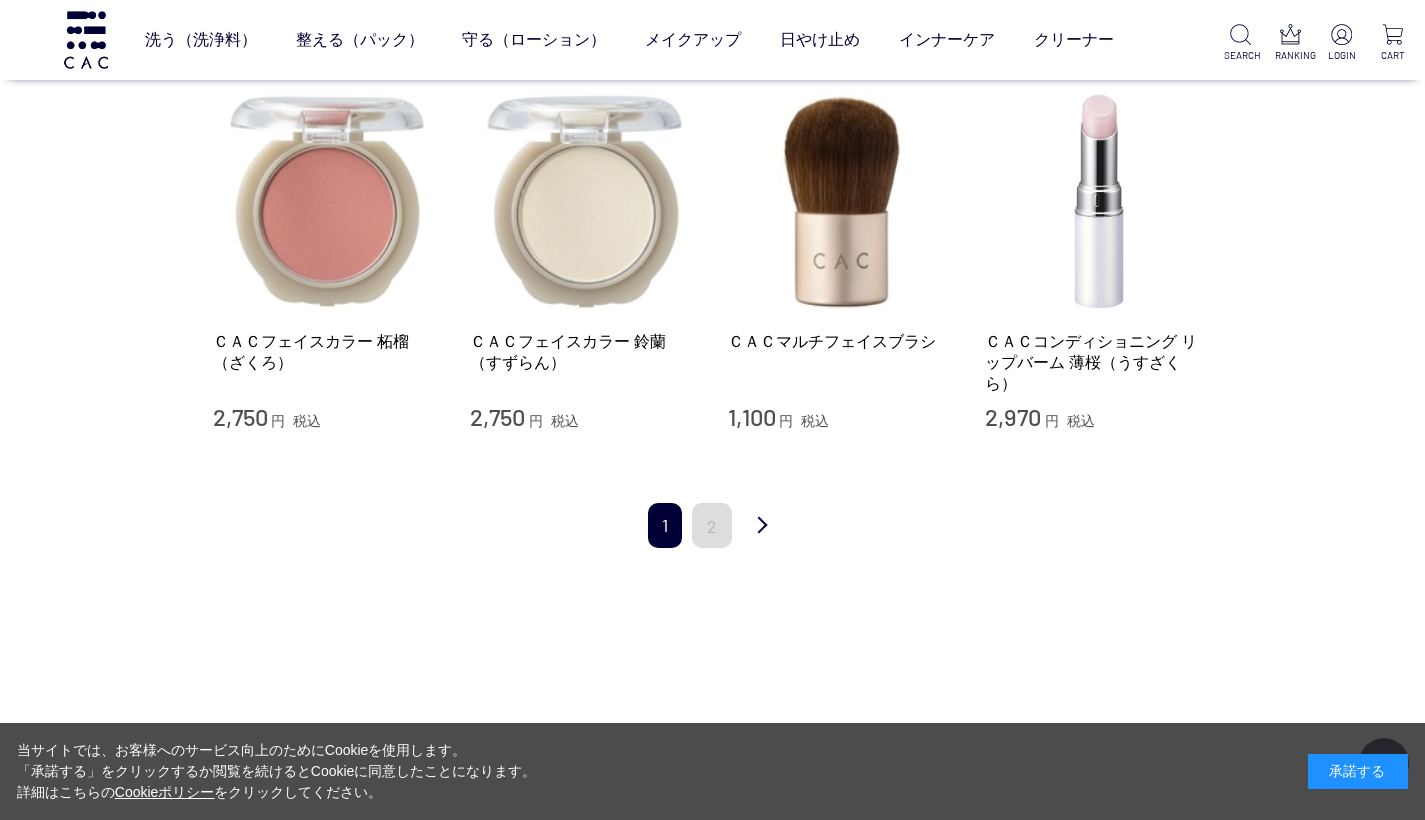 click on "2" at bounding box center (712, 525) 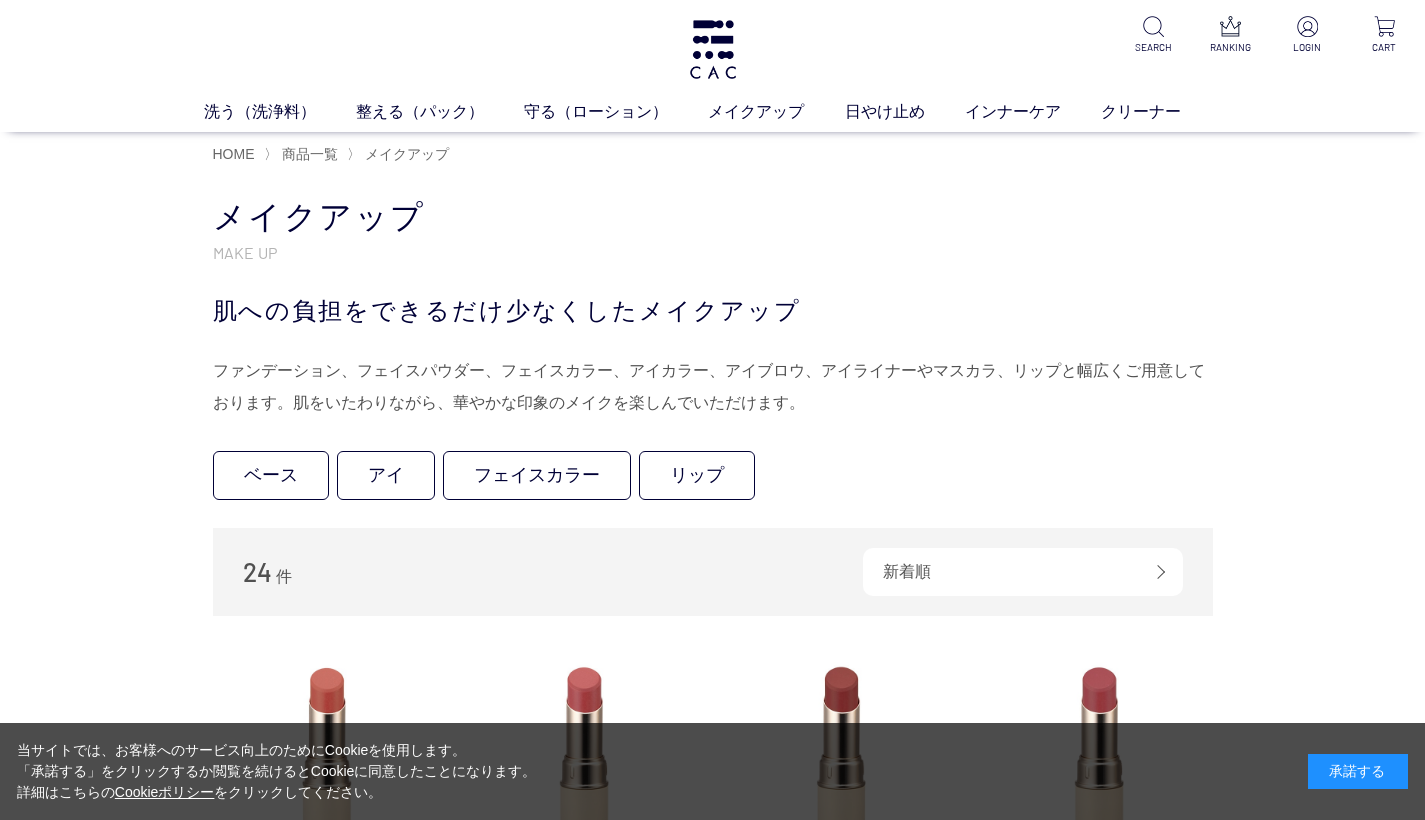 scroll, scrollTop: 0, scrollLeft: 0, axis: both 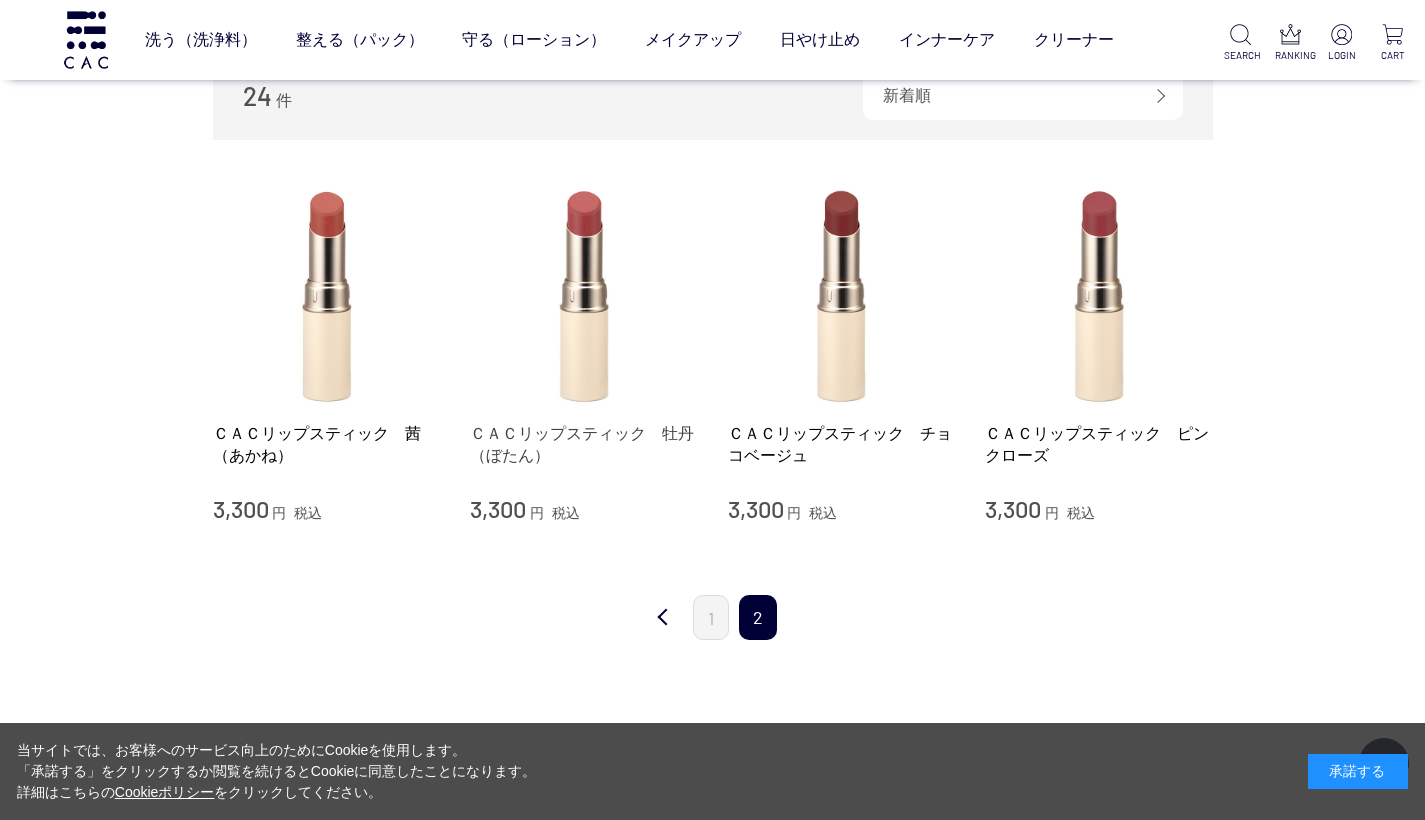 click on "ＣＡＣリップスティック　牡丹（ぼたん）" at bounding box center [584, 444] 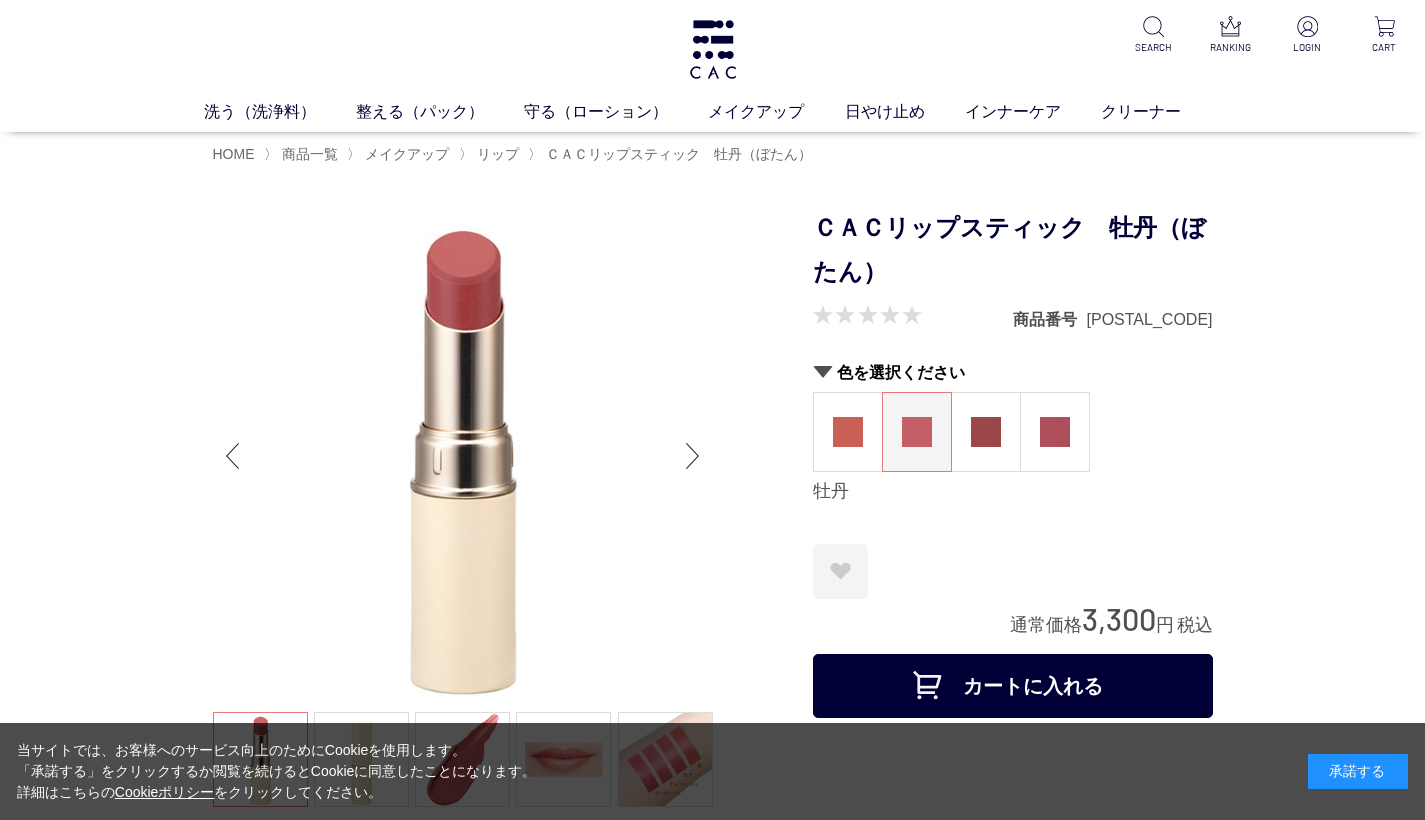scroll, scrollTop: 0, scrollLeft: 0, axis: both 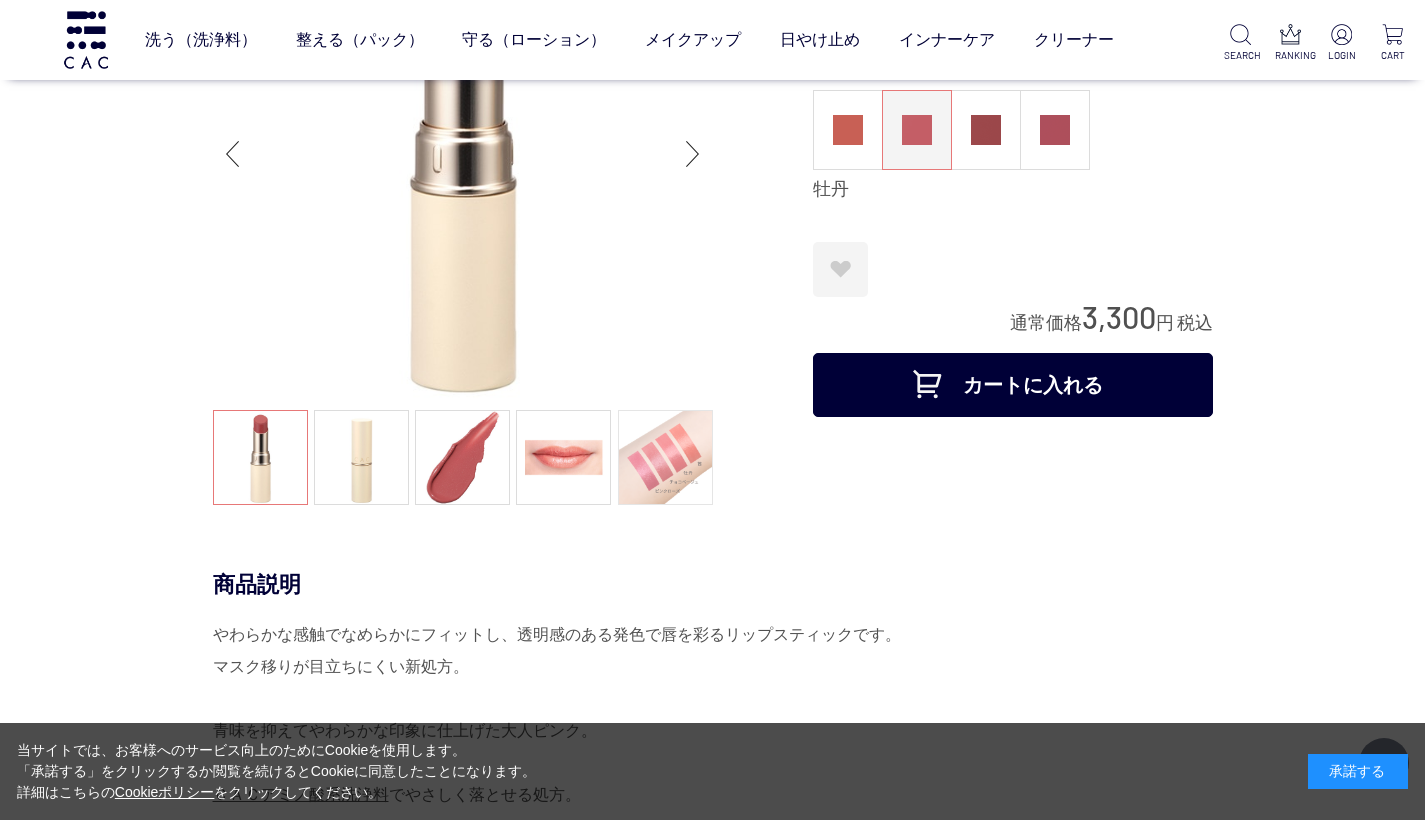 click at bounding box center [665, 457] 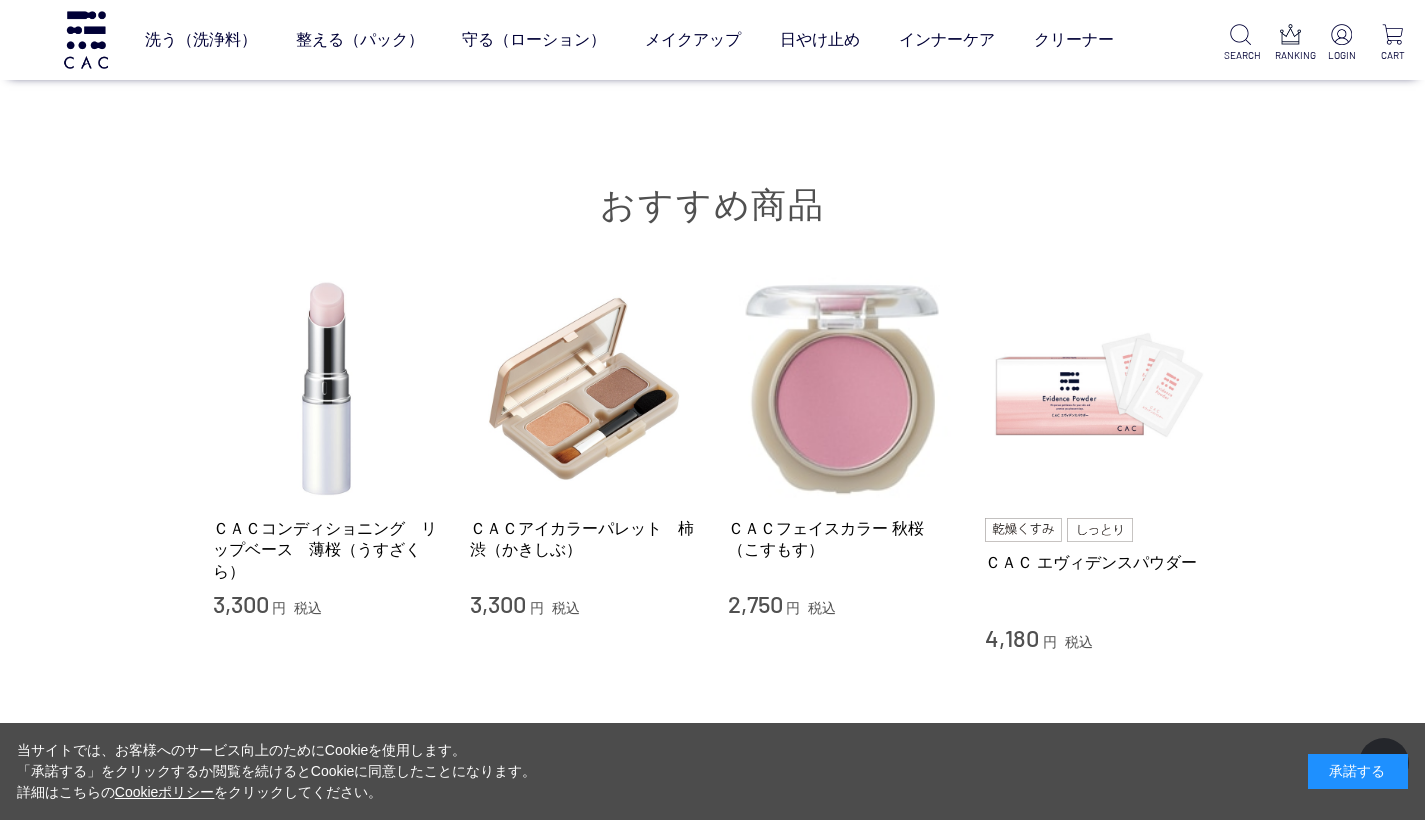 scroll, scrollTop: 2635, scrollLeft: 0, axis: vertical 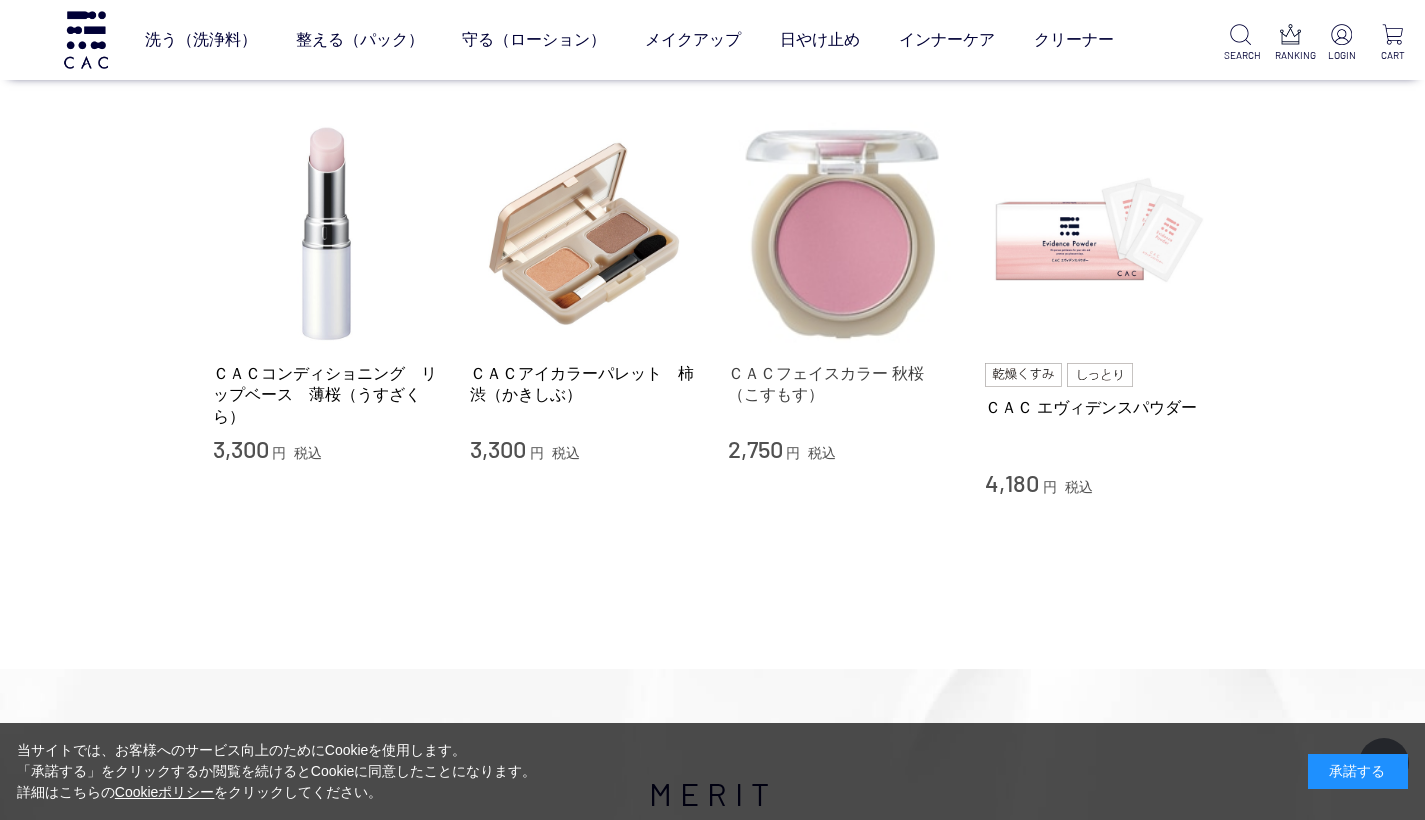 click on "ＣＡＣフェイスカラー 秋桜（こすもす）" at bounding box center (842, 384) 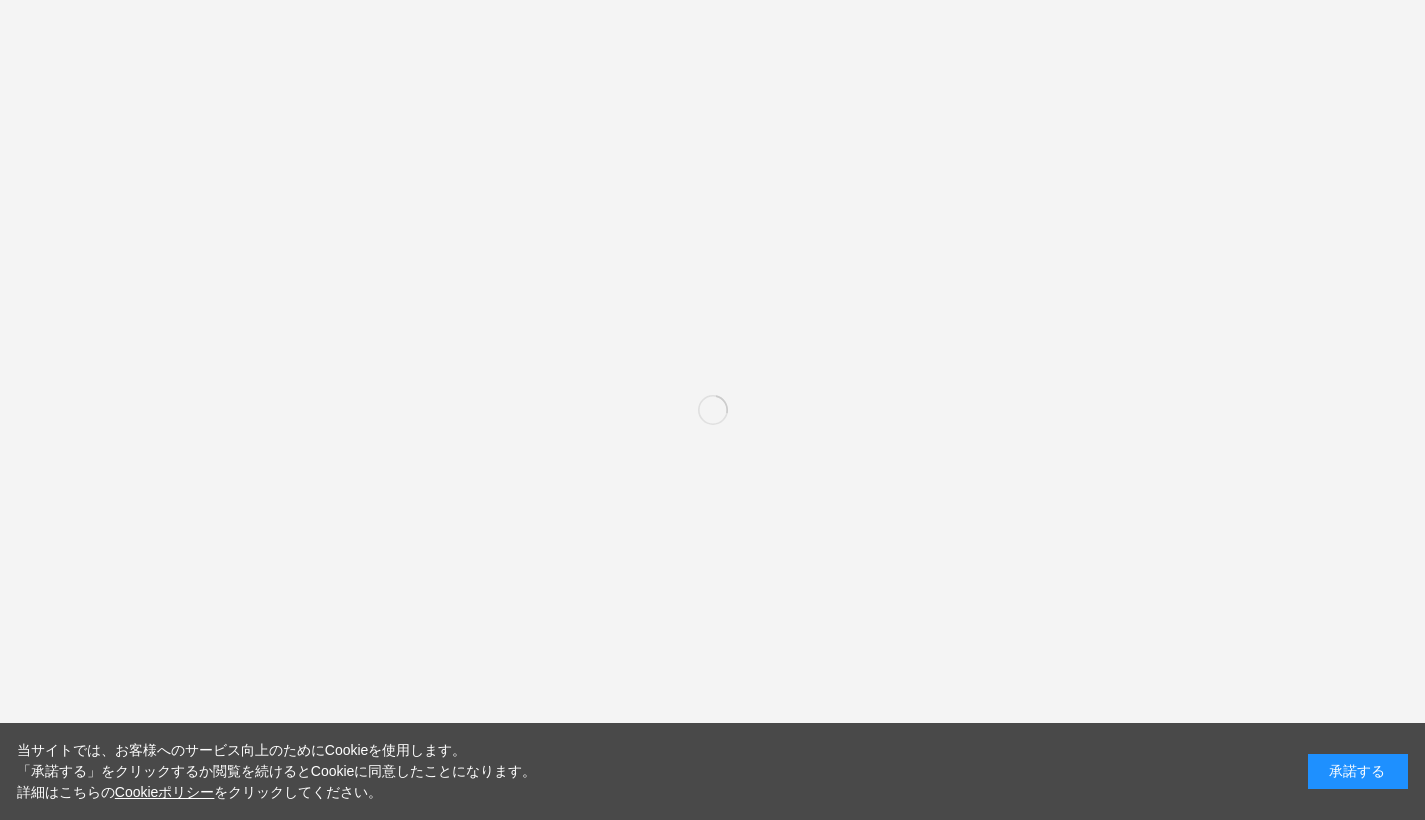 scroll, scrollTop: 0, scrollLeft: 0, axis: both 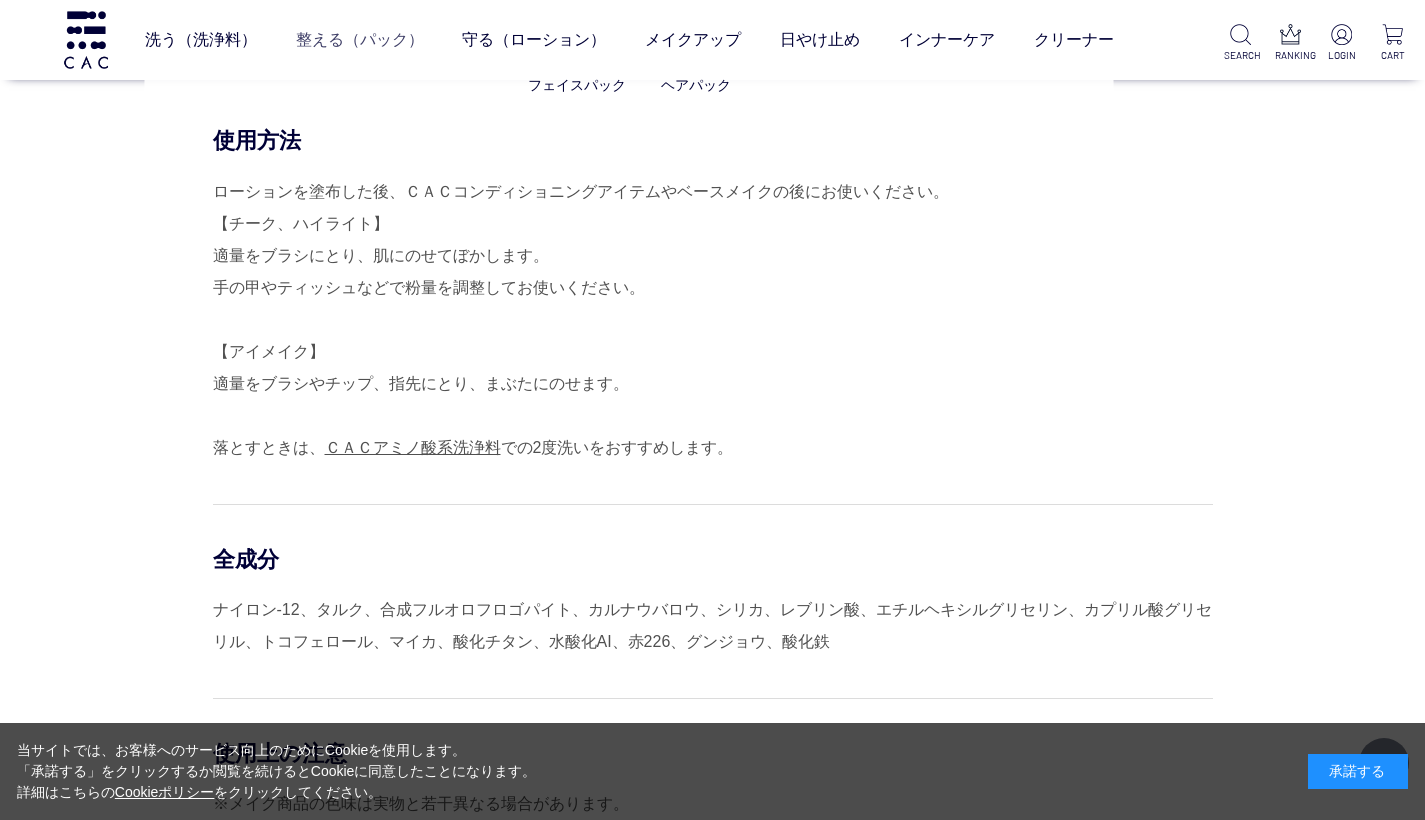 click on "整える（パック）" at bounding box center [360, 40] 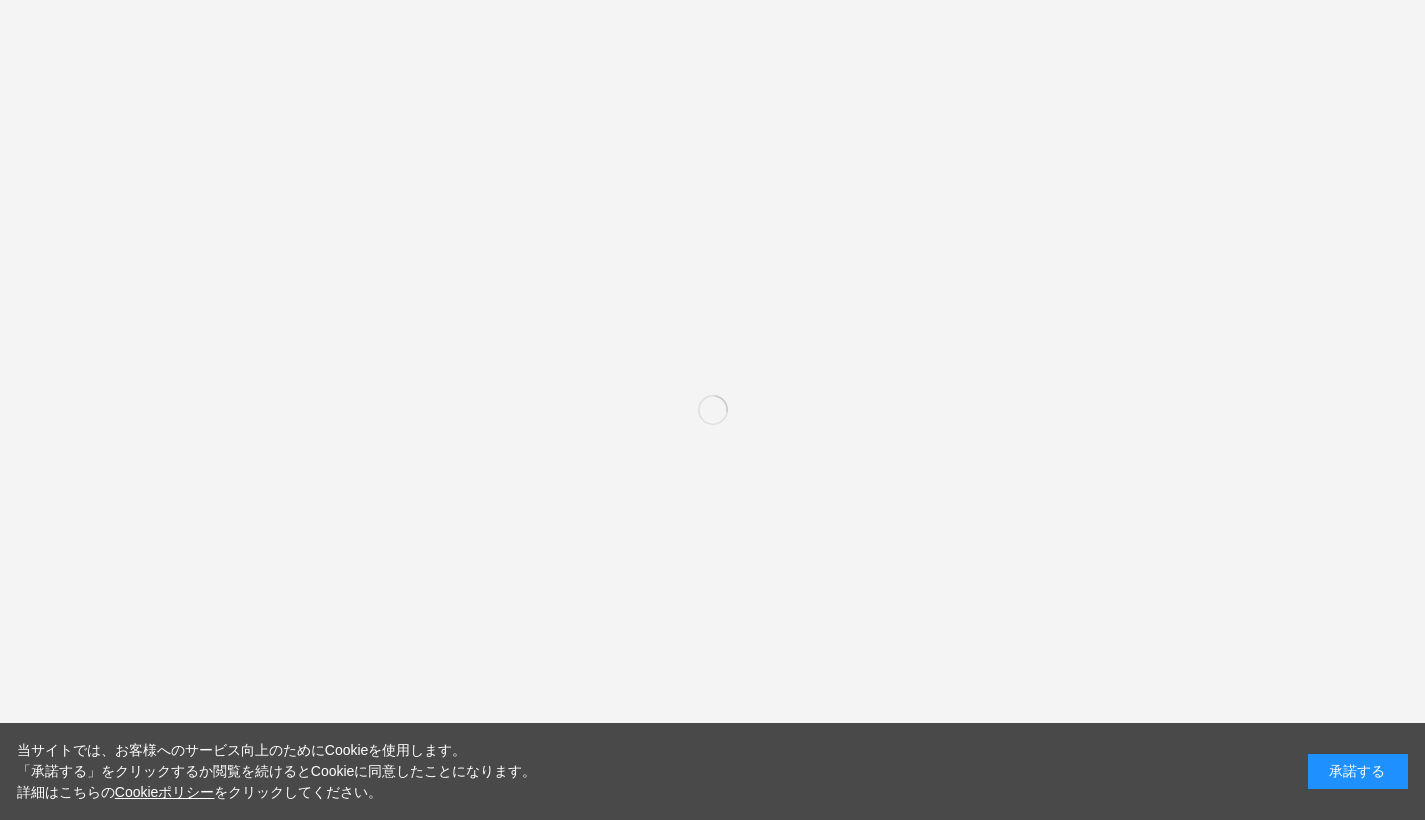 scroll, scrollTop: 0, scrollLeft: 0, axis: both 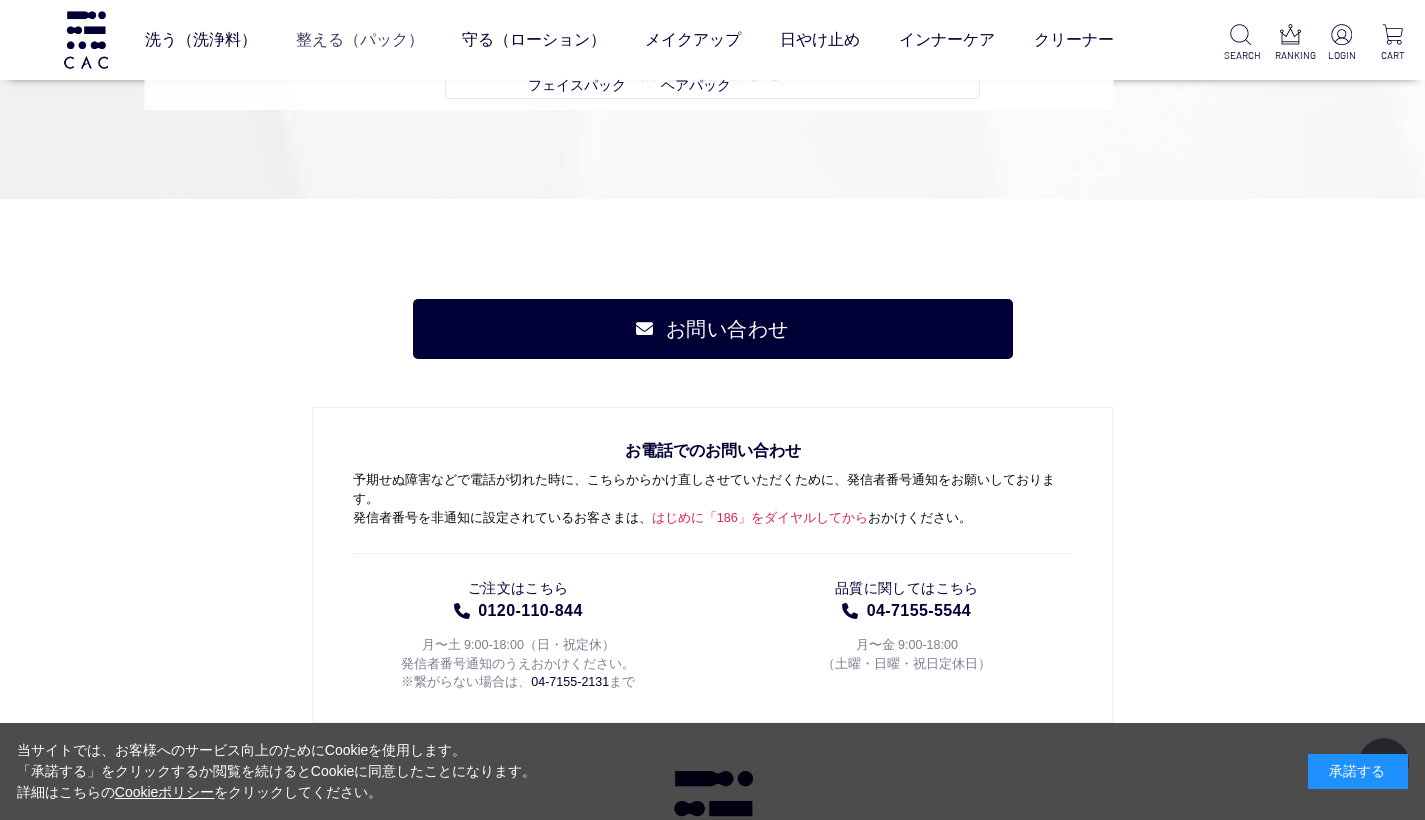 click on "整える（パック）" at bounding box center [360, 40] 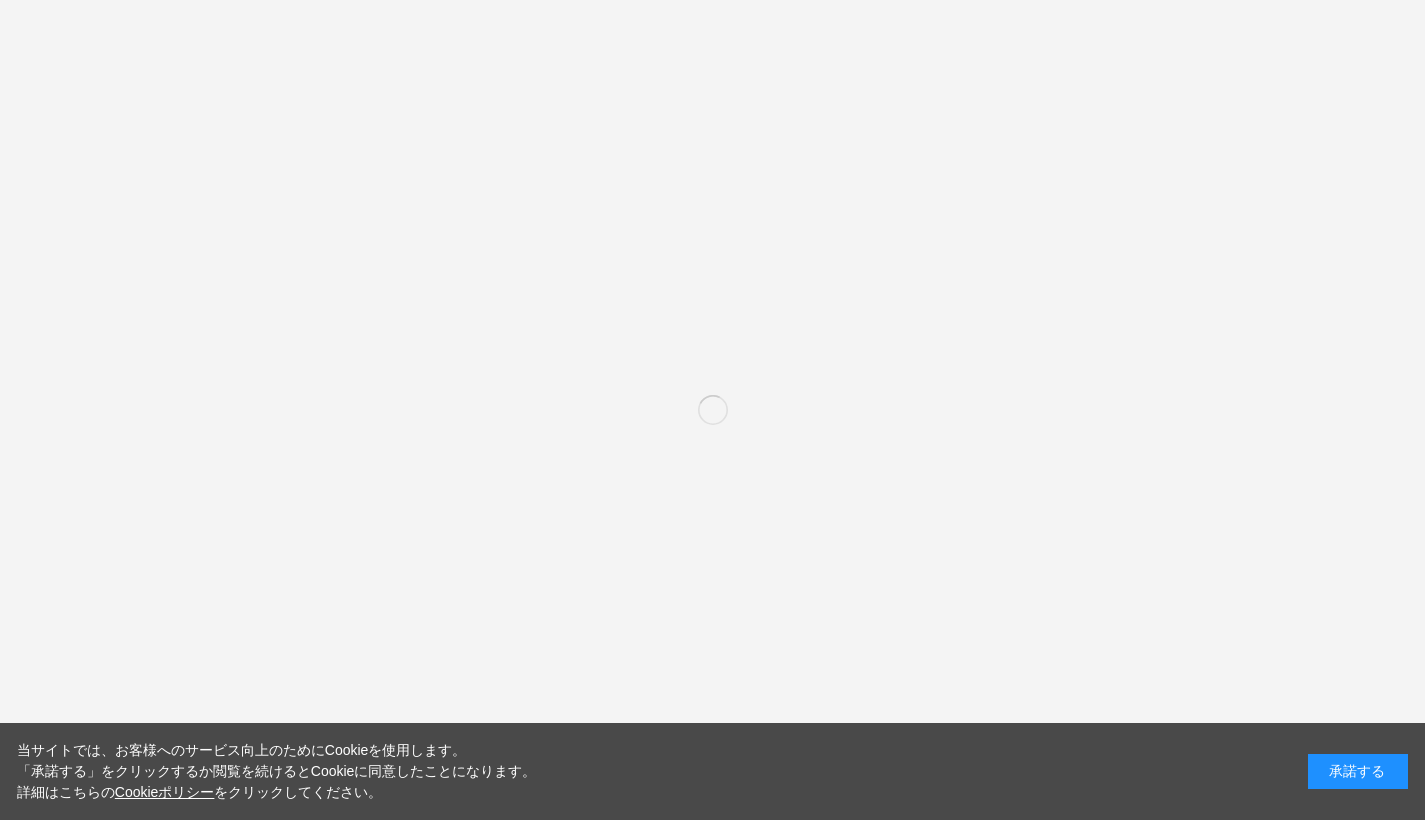scroll, scrollTop: 0, scrollLeft: 0, axis: both 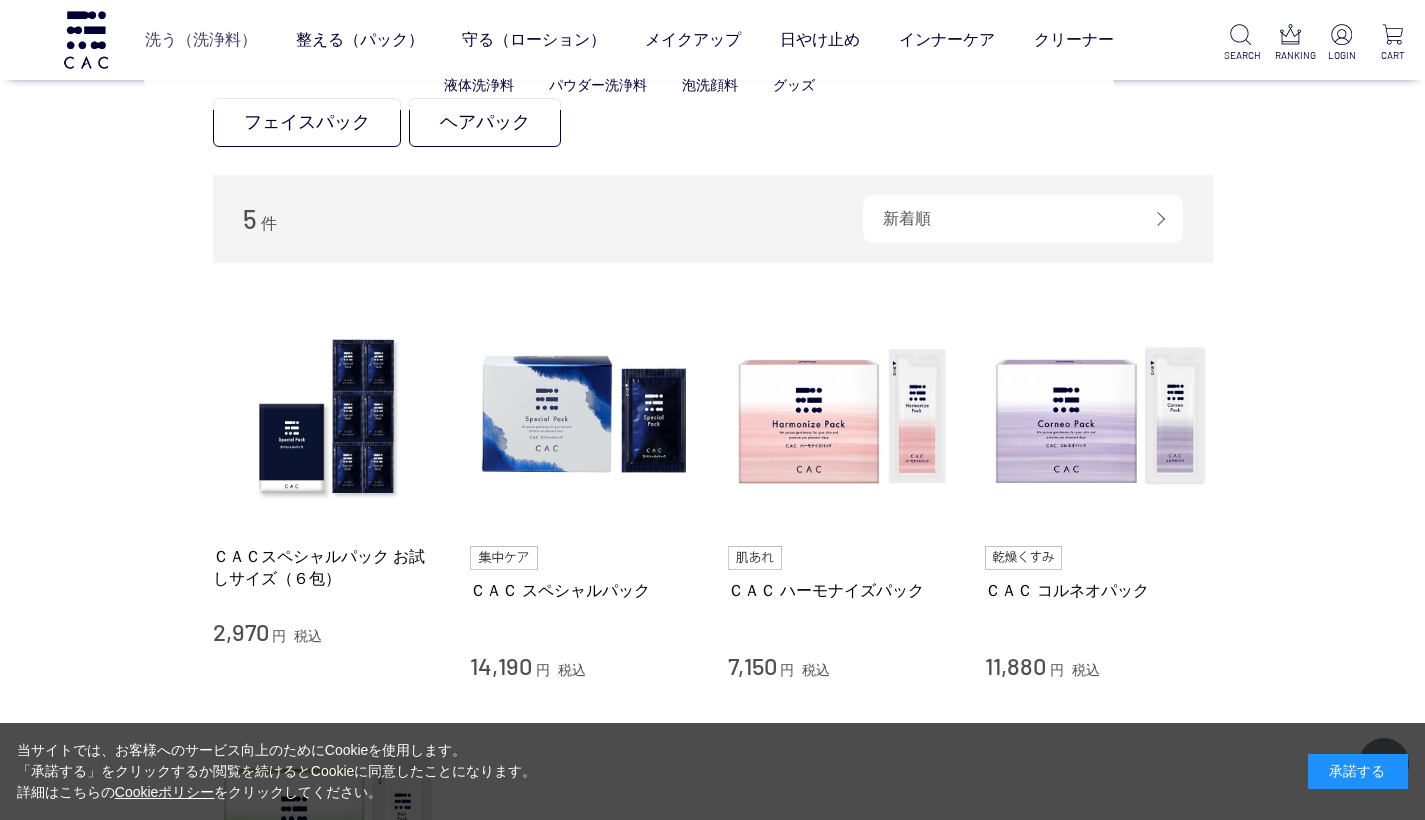click on "洗う（洗浄料）" at bounding box center (201, 40) 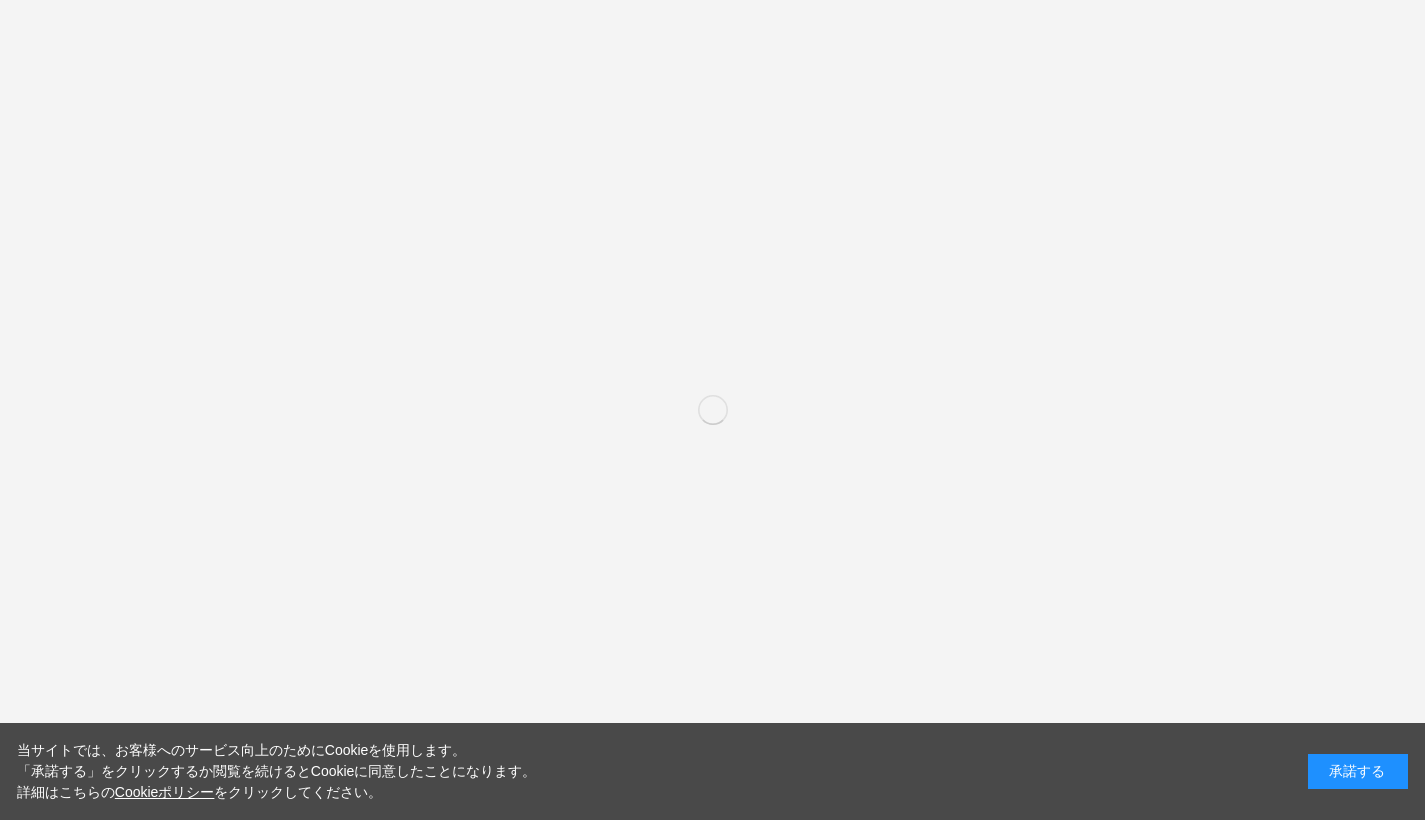 scroll, scrollTop: 0, scrollLeft: 0, axis: both 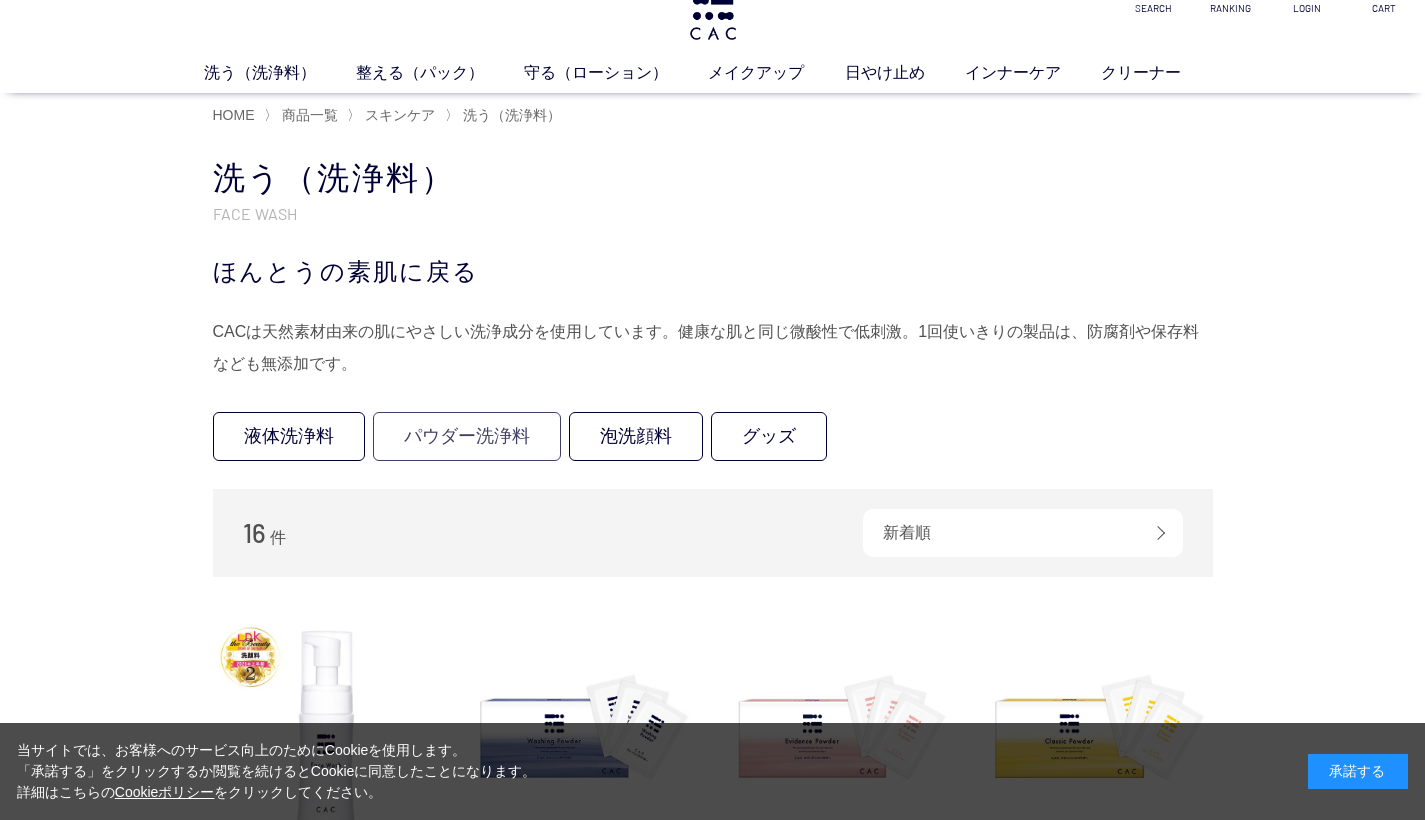 click on "パウダー洗浄料" at bounding box center [467, 436] 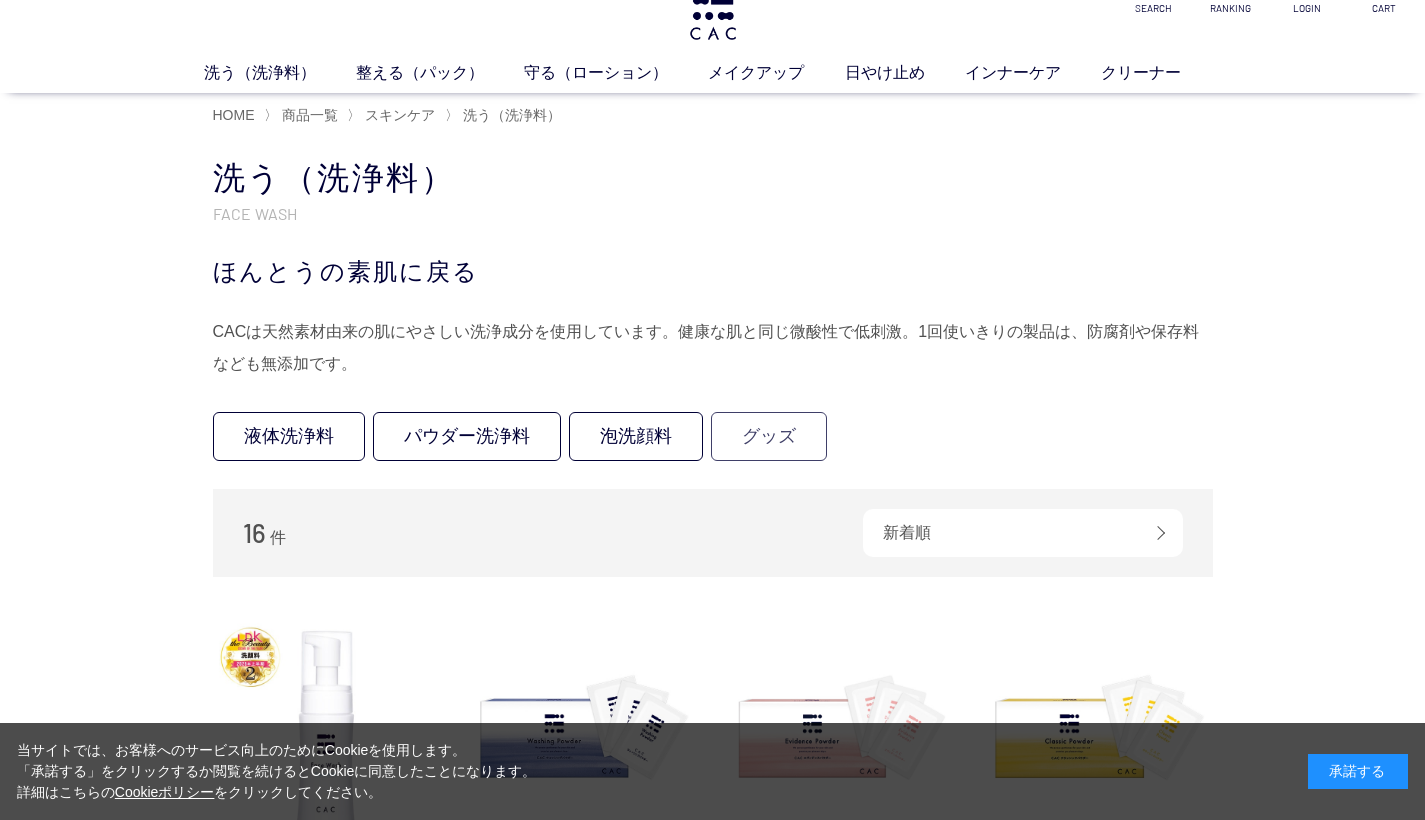 click on "グッズ" at bounding box center (769, 436) 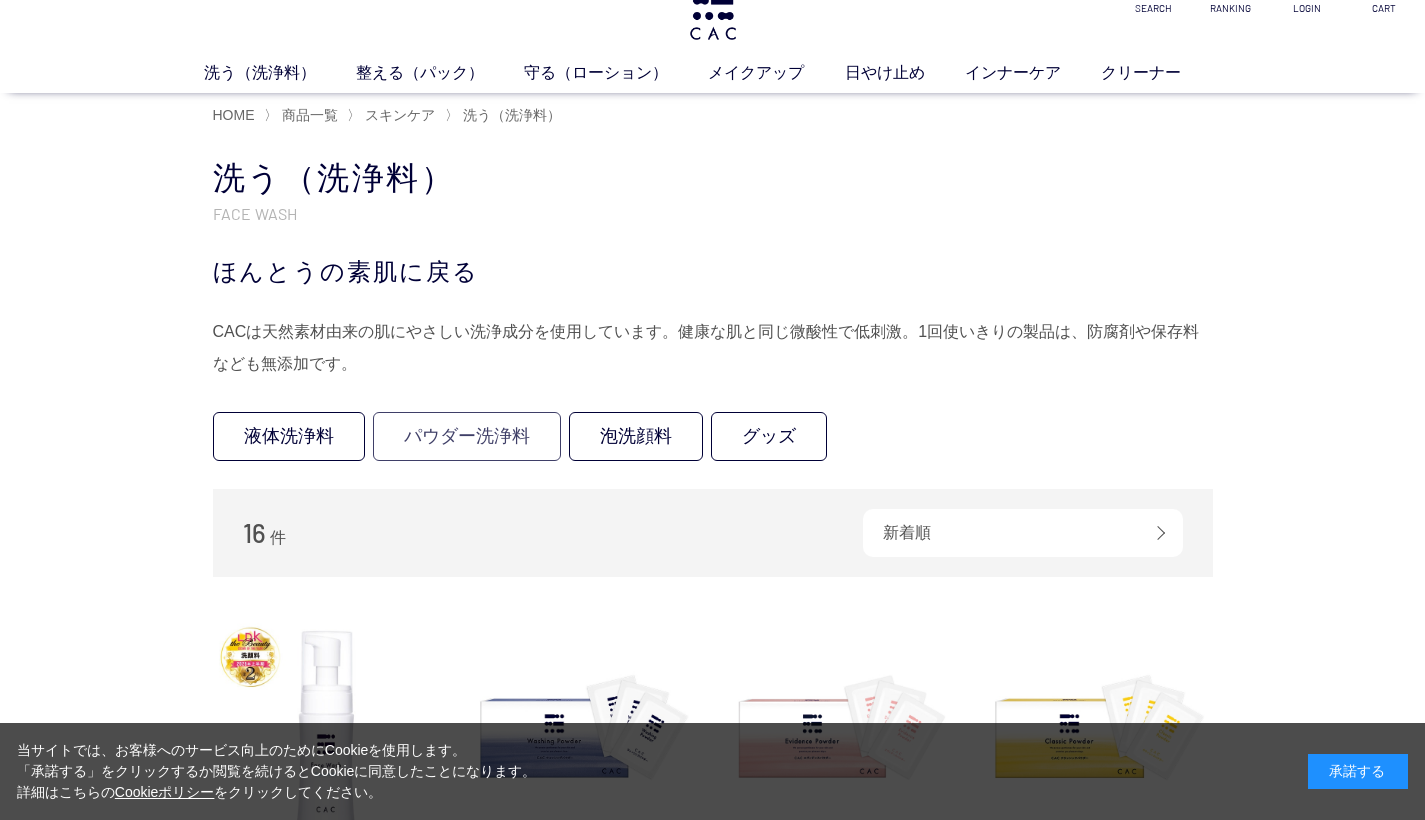 click on "パウダー洗浄料" at bounding box center [467, 436] 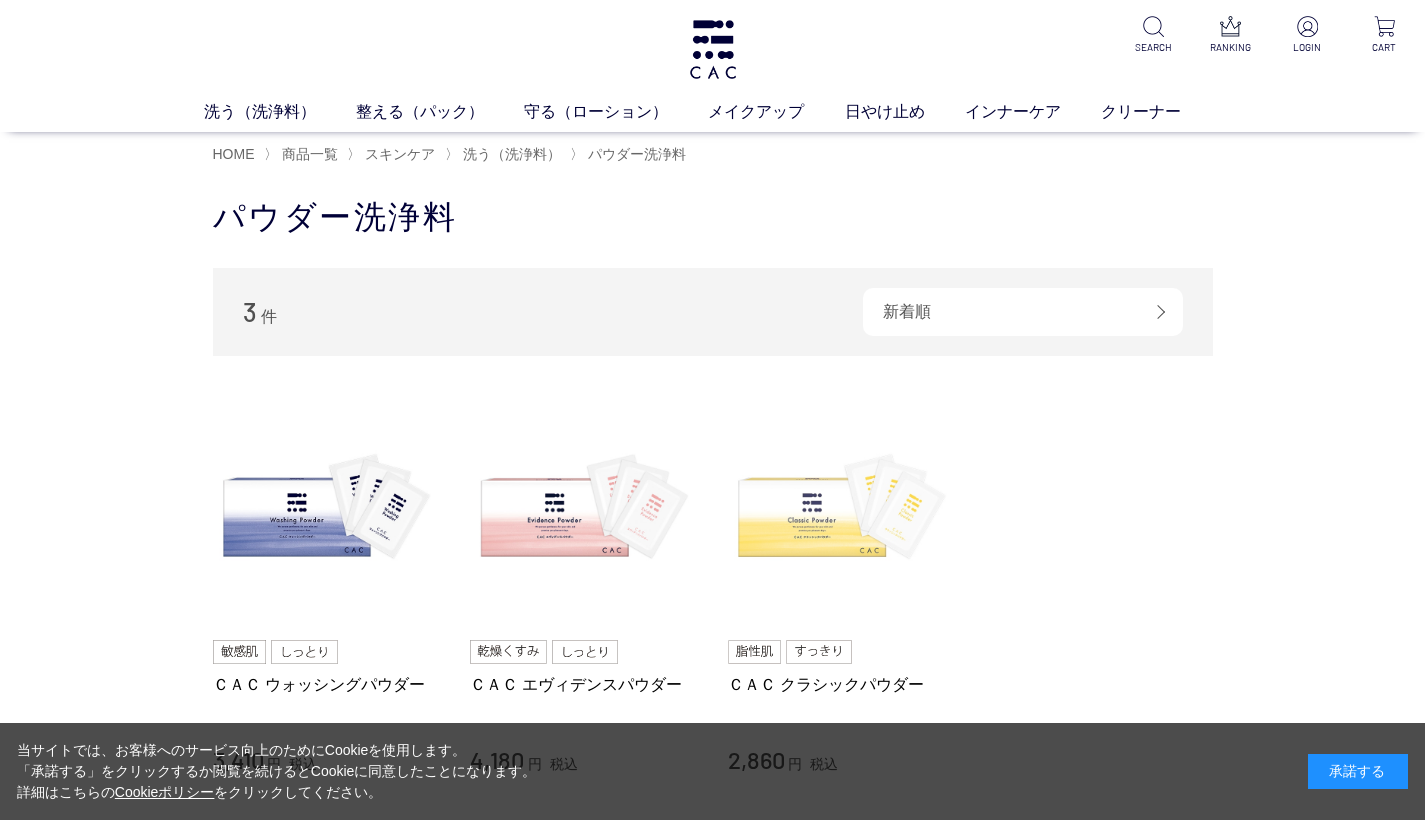 scroll, scrollTop: 0, scrollLeft: 0, axis: both 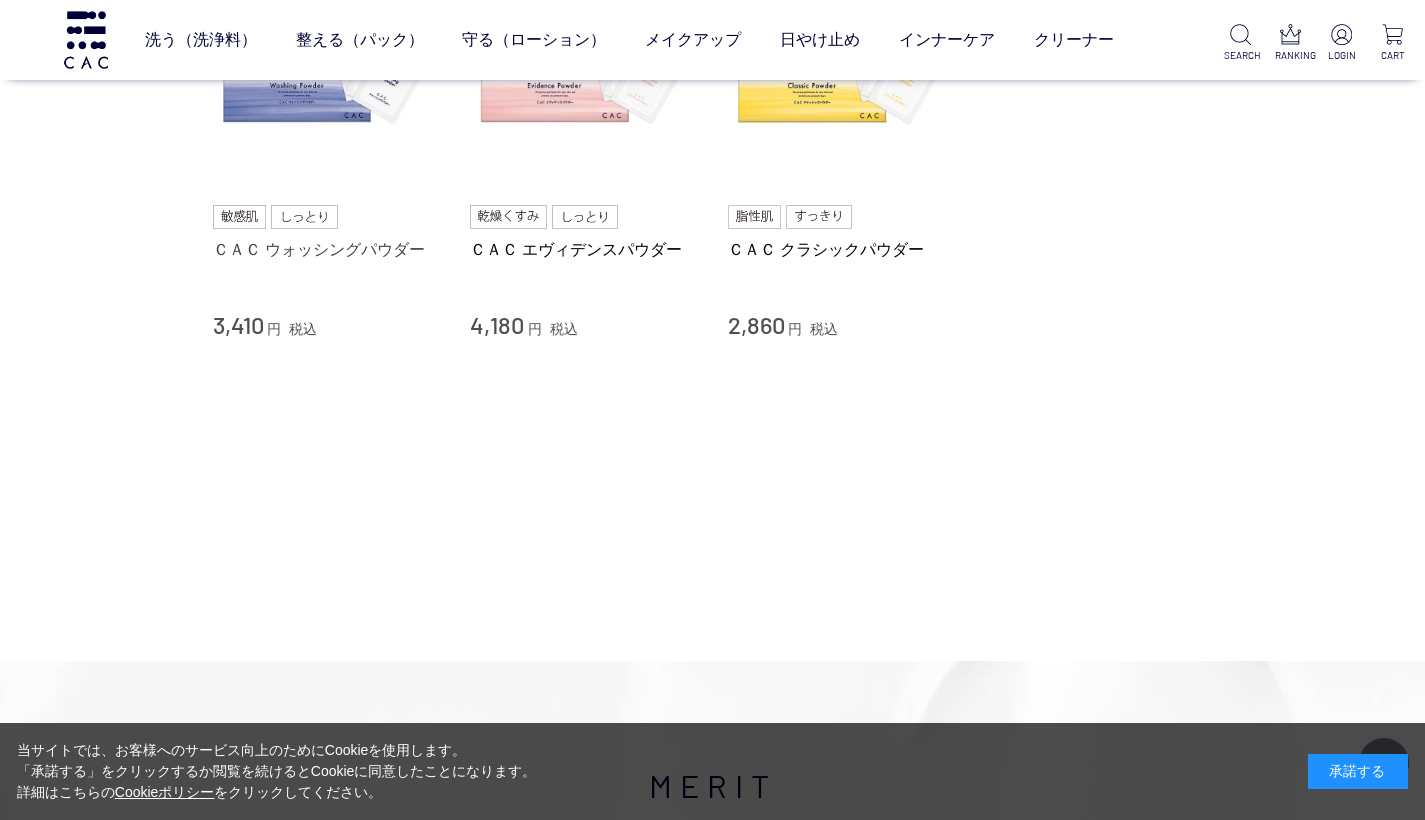 click on "ＣＡＣ ウォッシングパウダー" at bounding box center (327, 249) 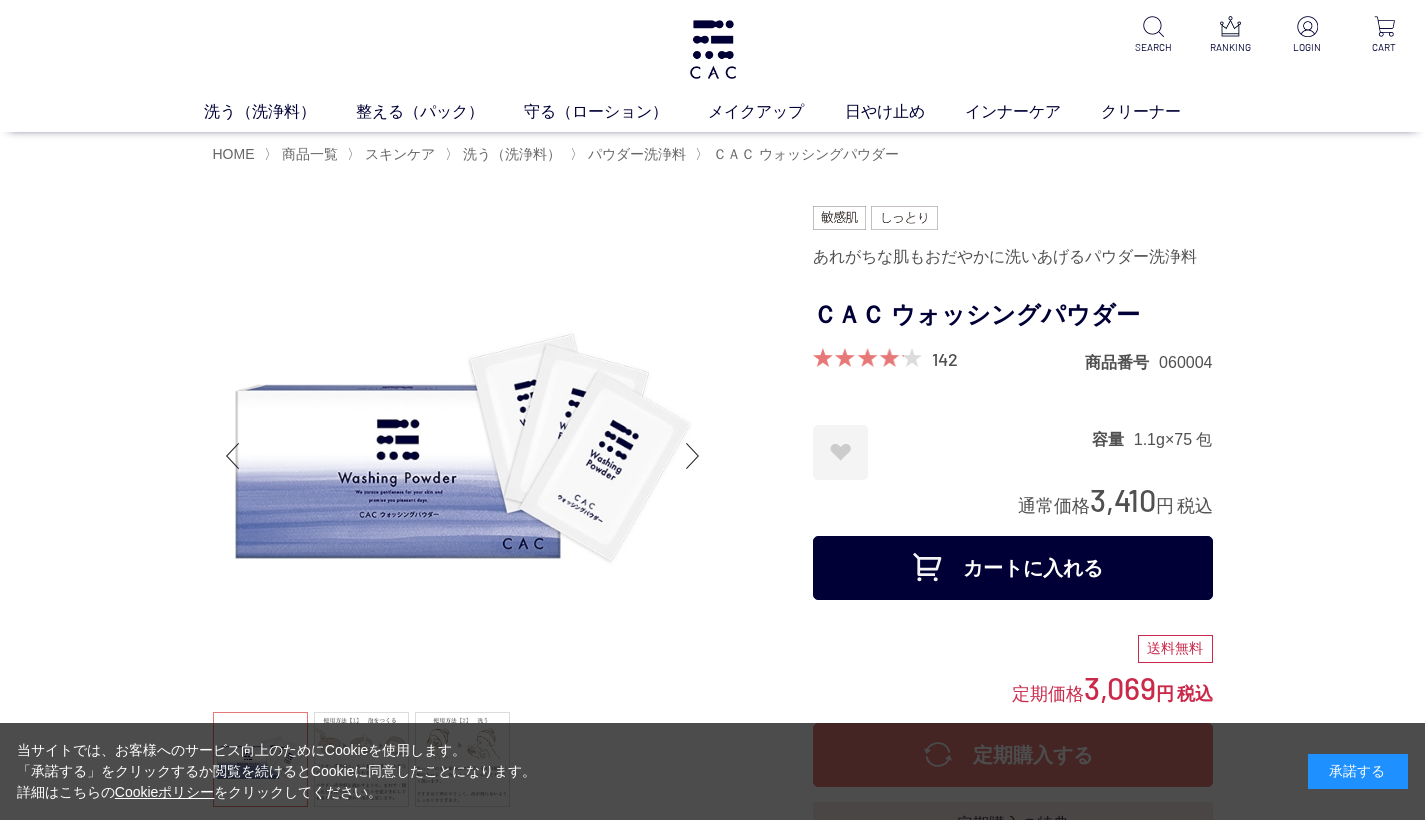 scroll, scrollTop: 4, scrollLeft: 0, axis: vertical 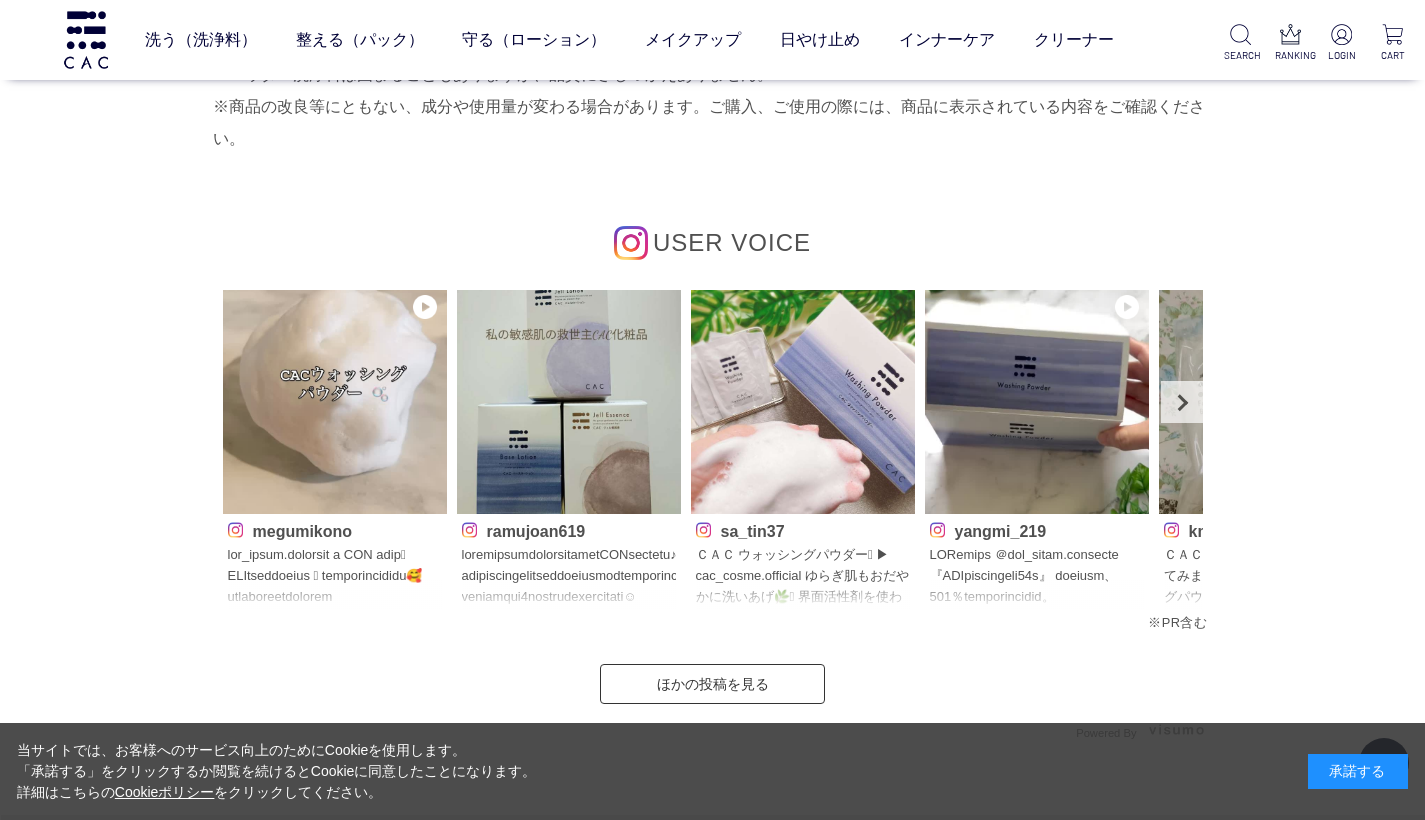 click at bounding box center [569, 577] 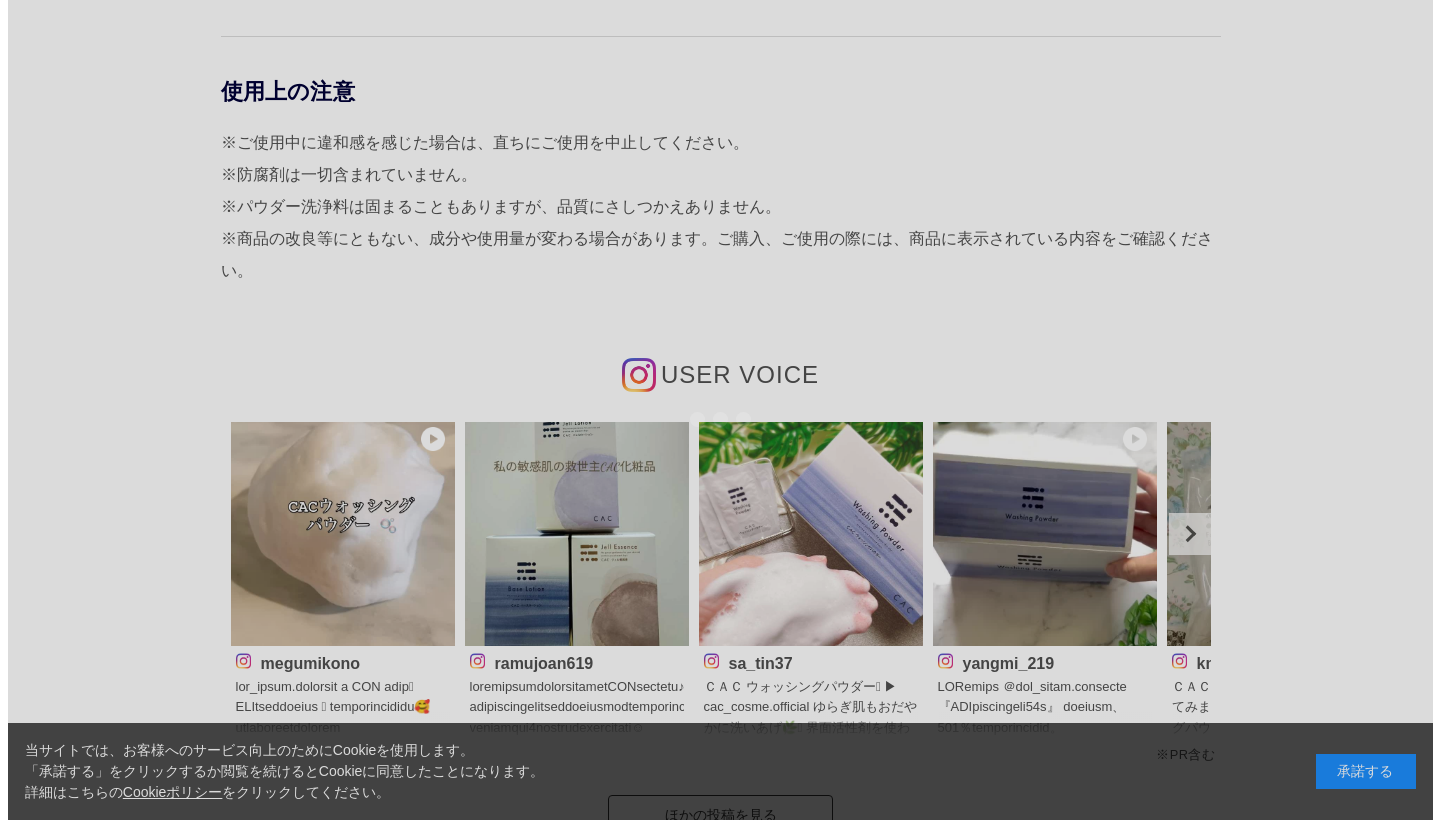 scroll, scrollTop: 0, scrollLeft: 0, axis: both 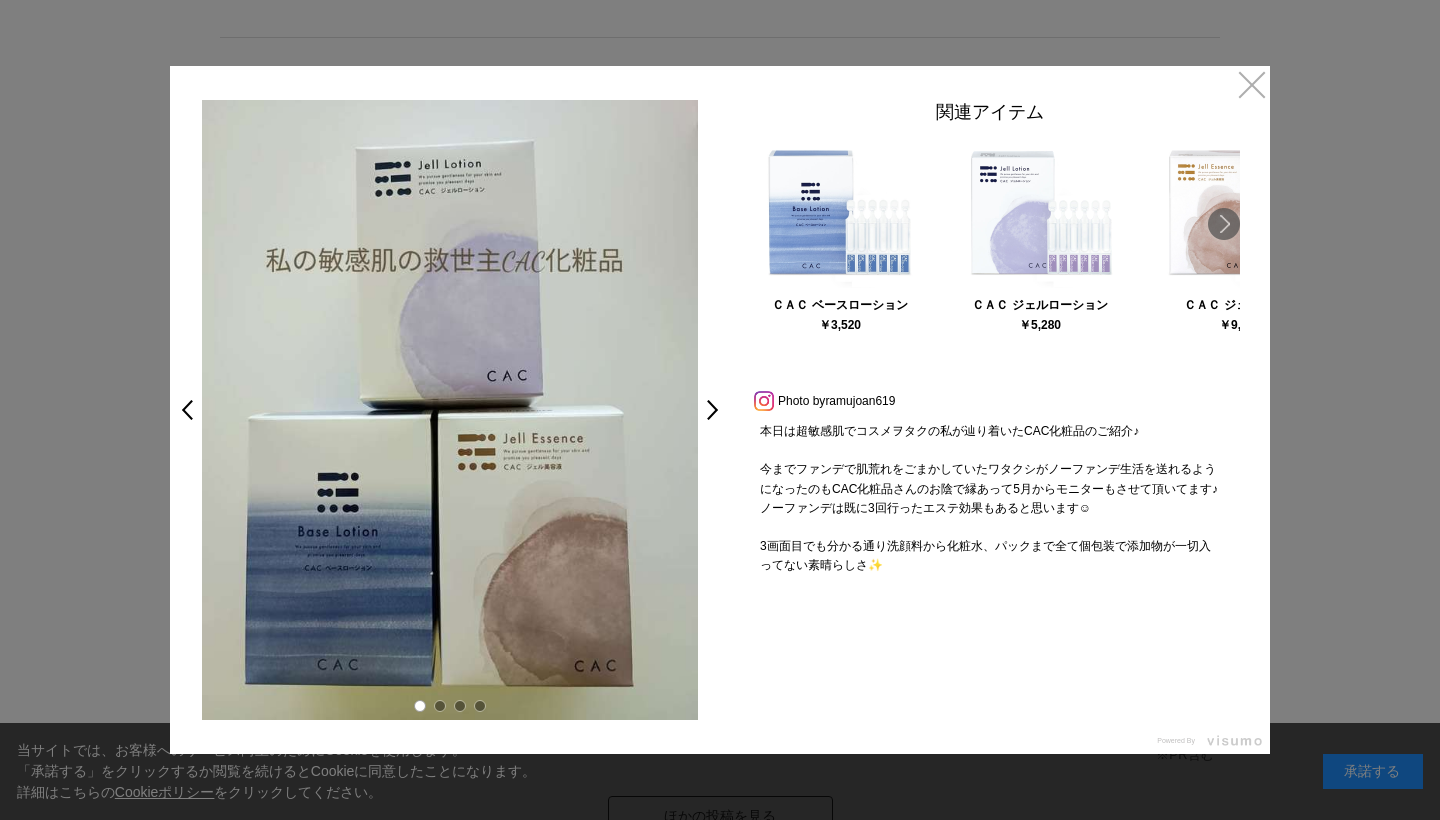 click at bounding box center (440, 706) 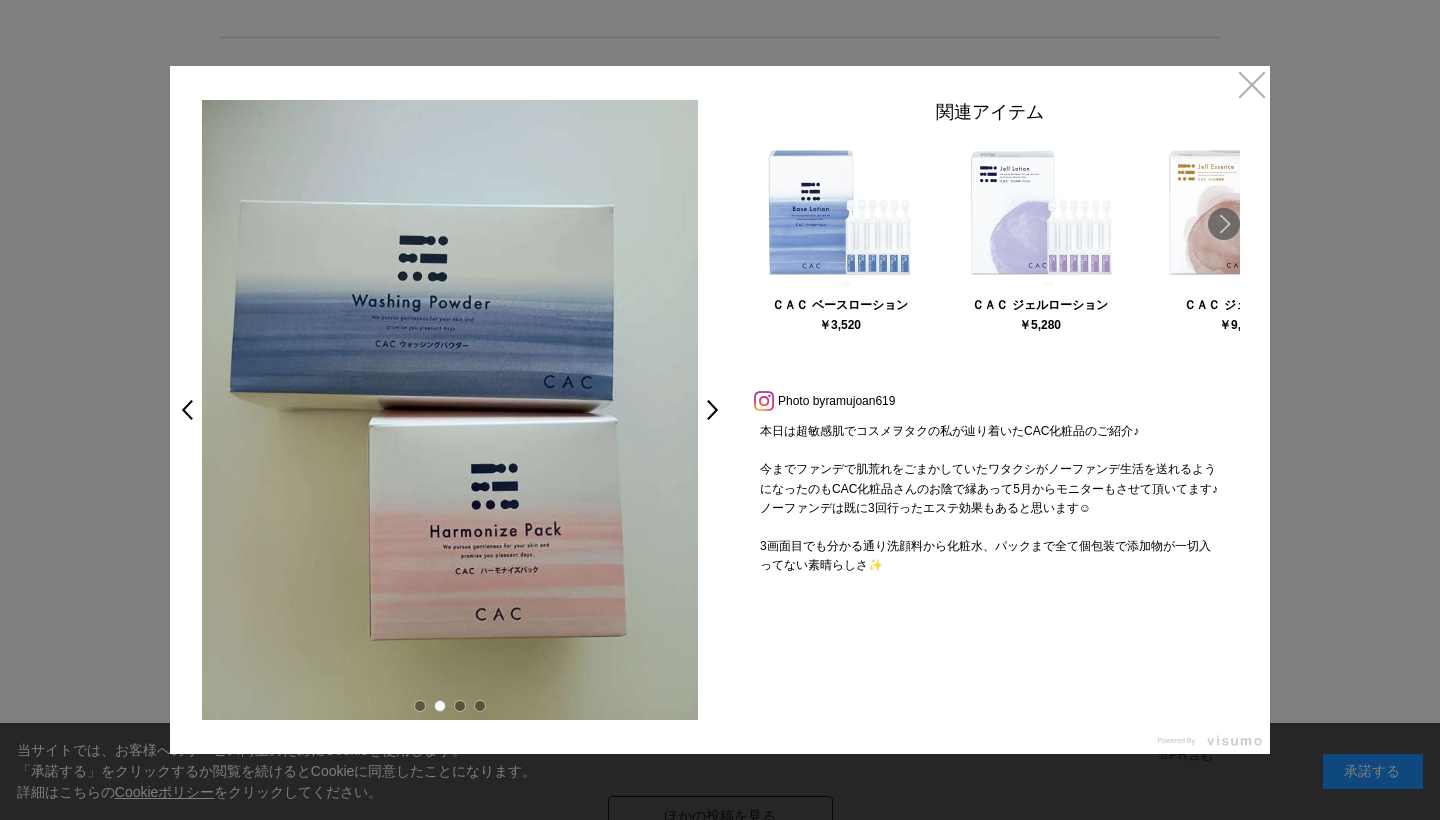 click at bounding box center [450, 706] 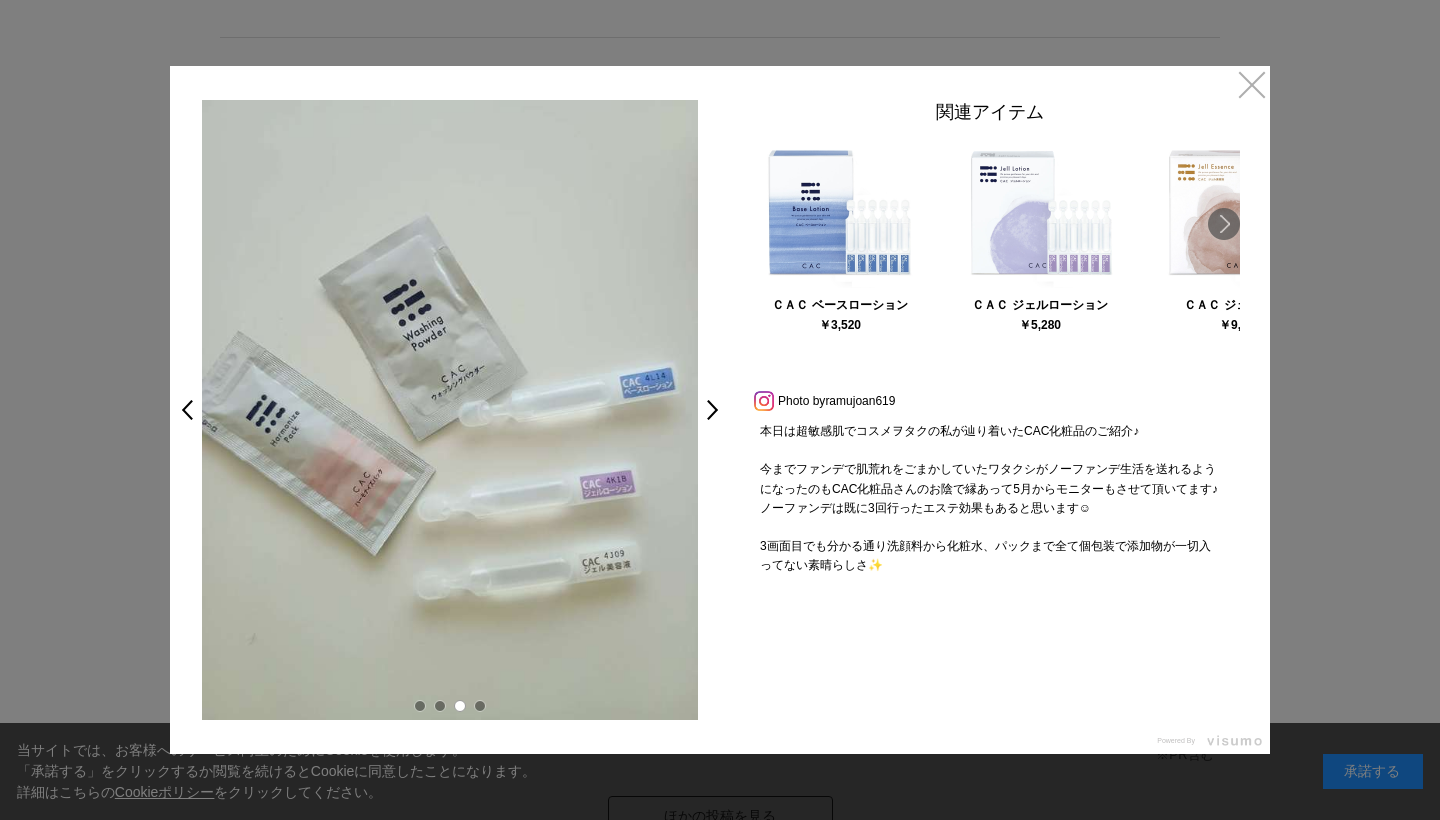 click at bounding box center [450, 706] 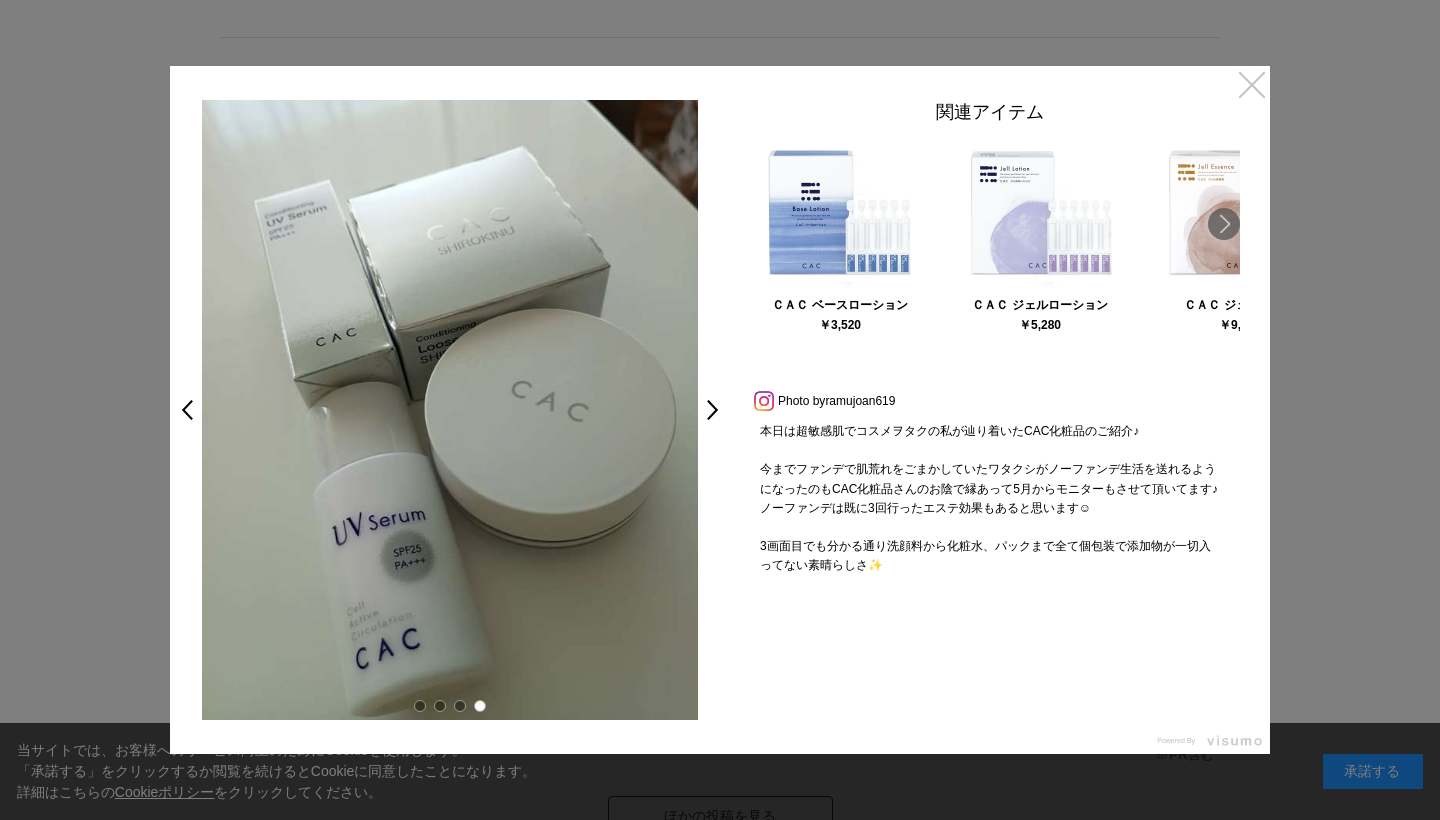 click on "×" at bounding box center (1252, 84) 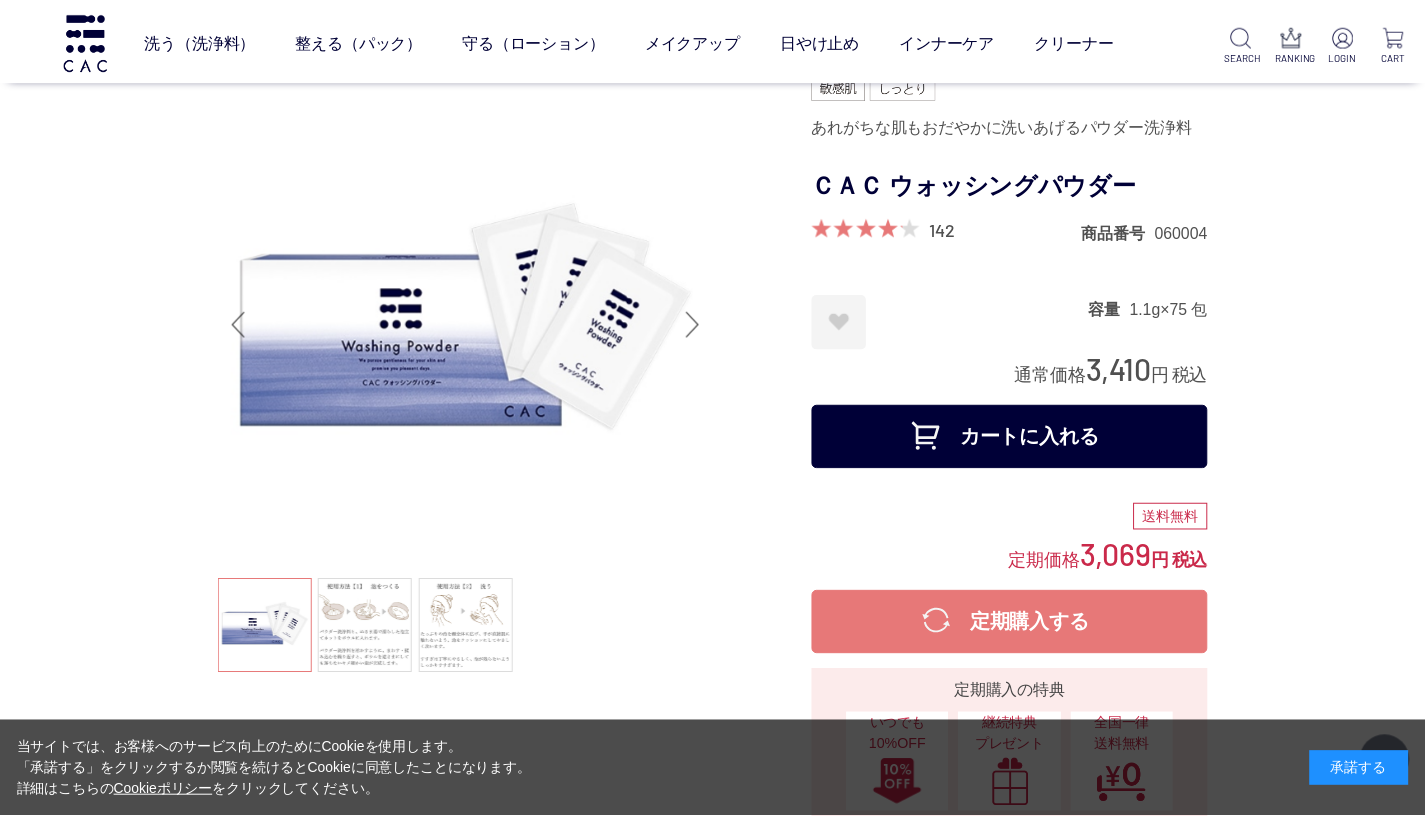 scroll, scrollTop: 9308, scrollLeft: 0, axis: vertical 